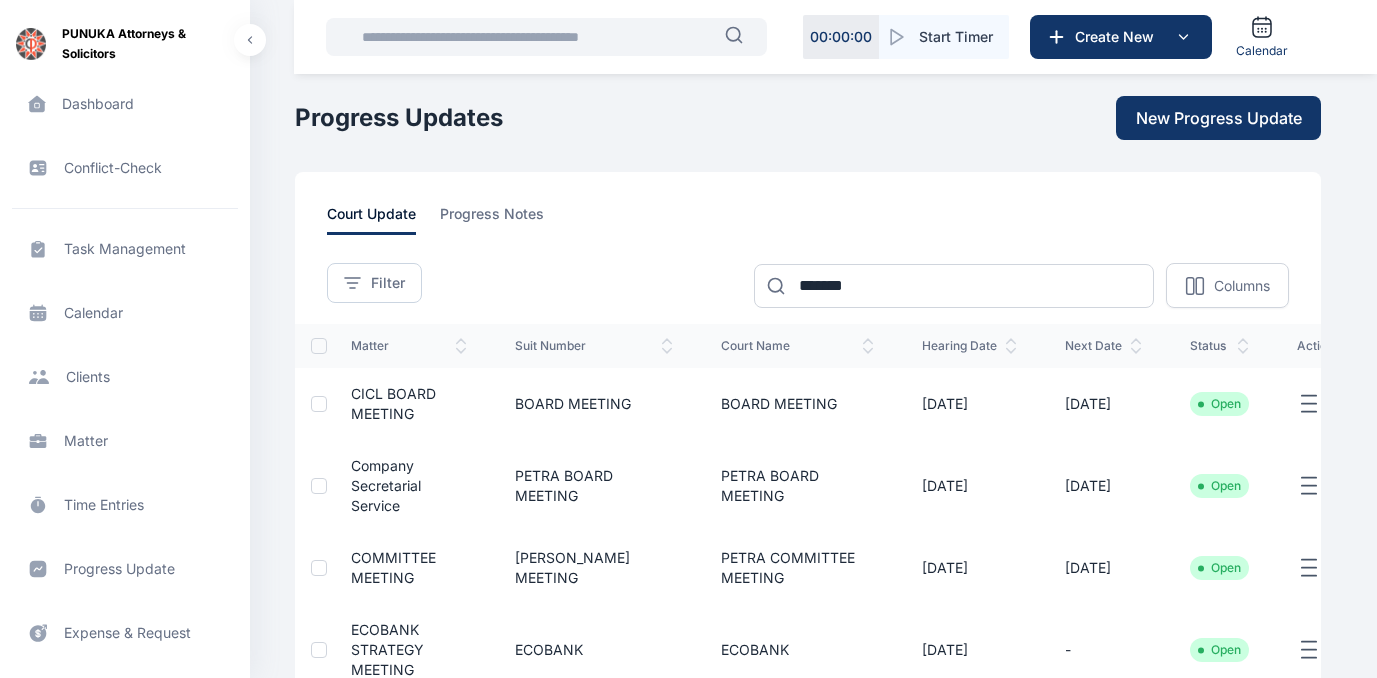 scroll, scrollTop: 184, scrollLeft: 0, axis: vertical 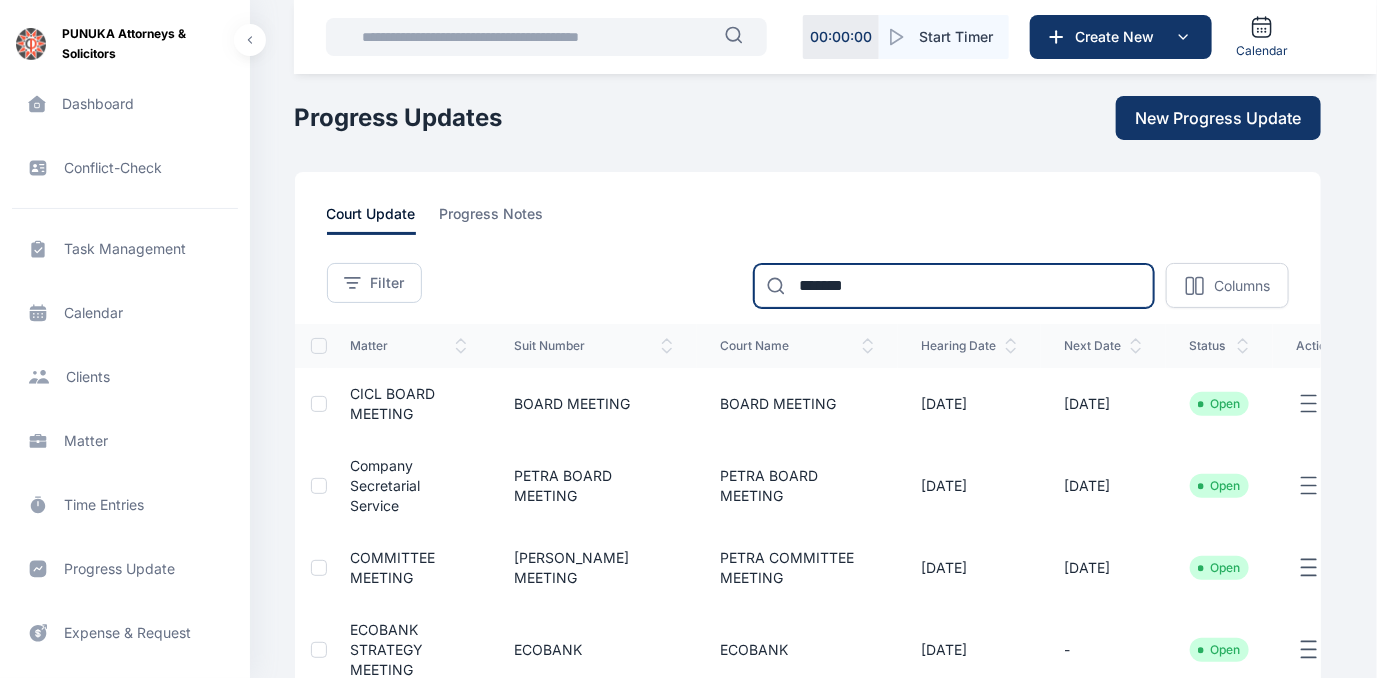 click on "*******" at bounding box center [954, 286] 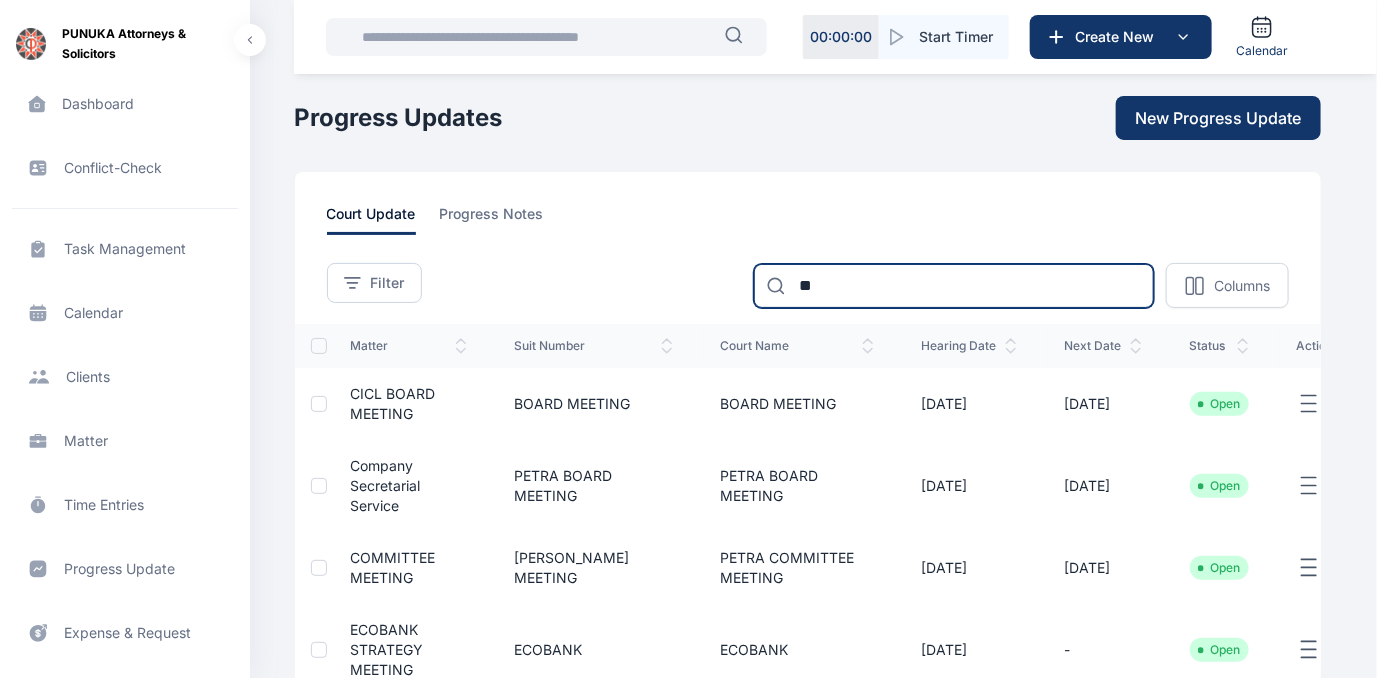 type on "*" 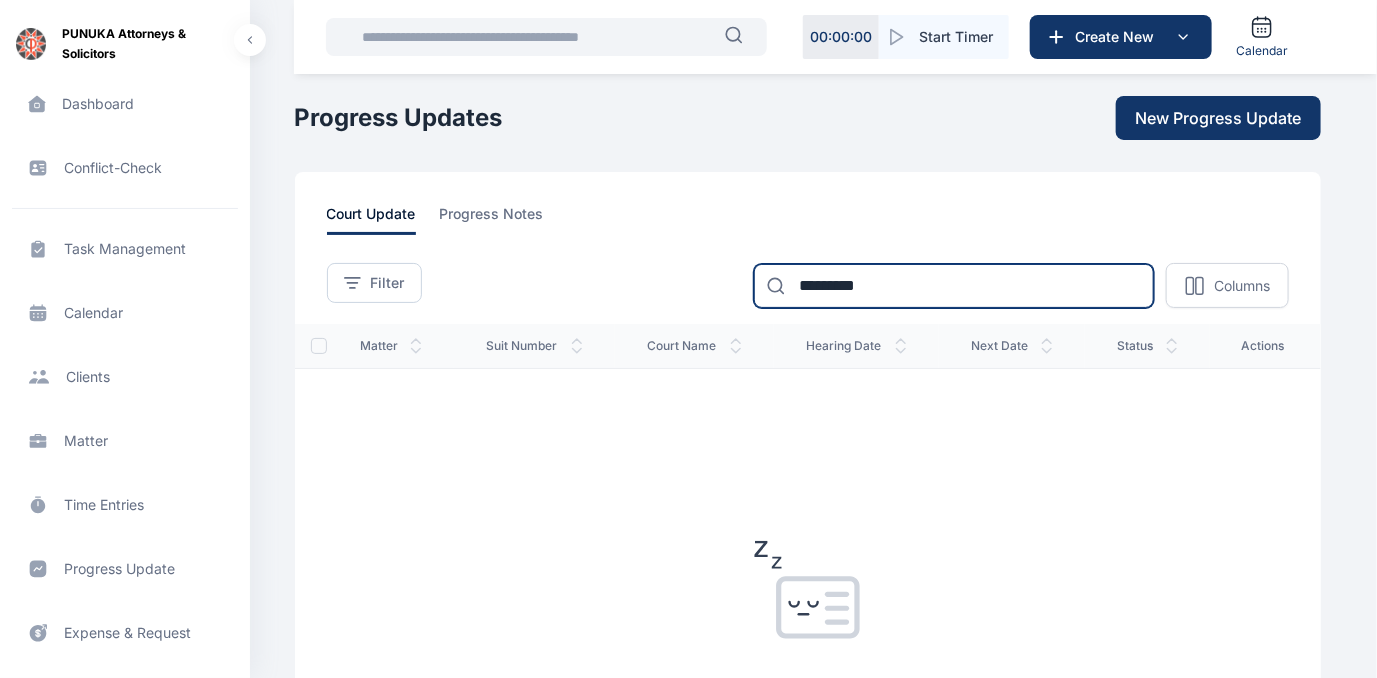 click on "*********" at bounding box center (954, 286) 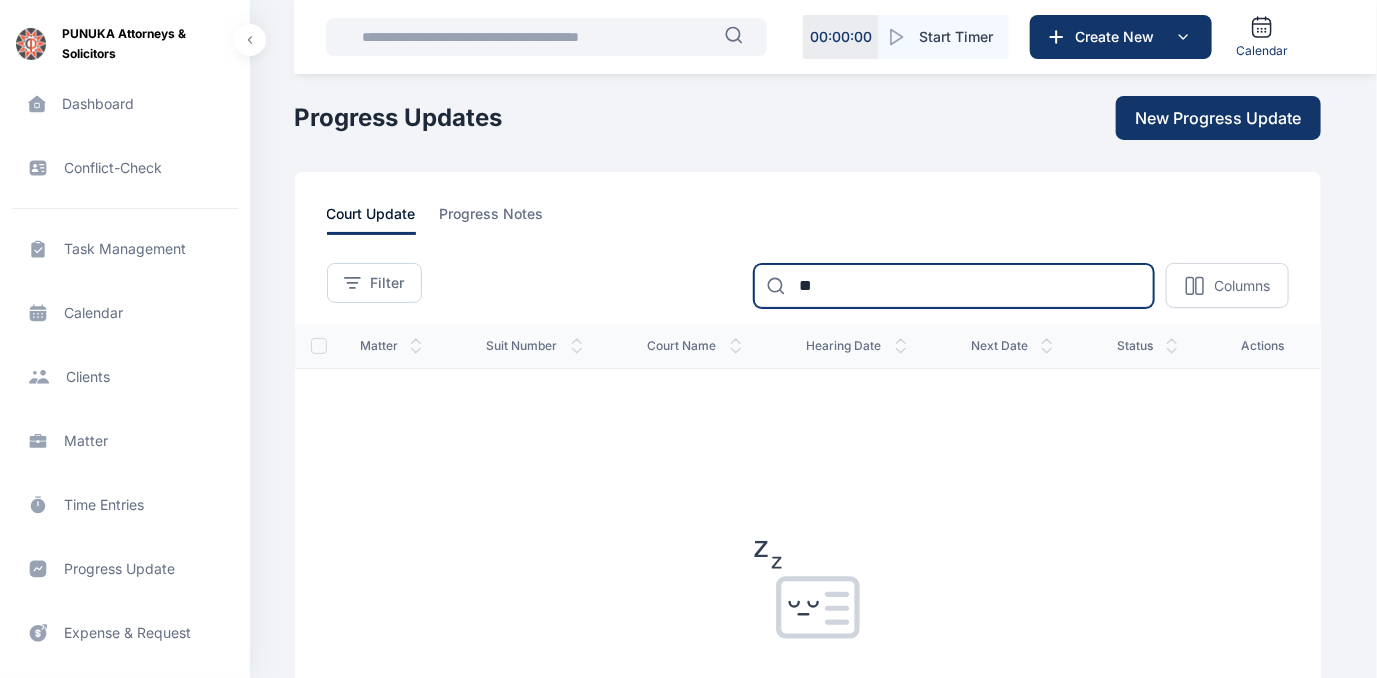 type on "*" 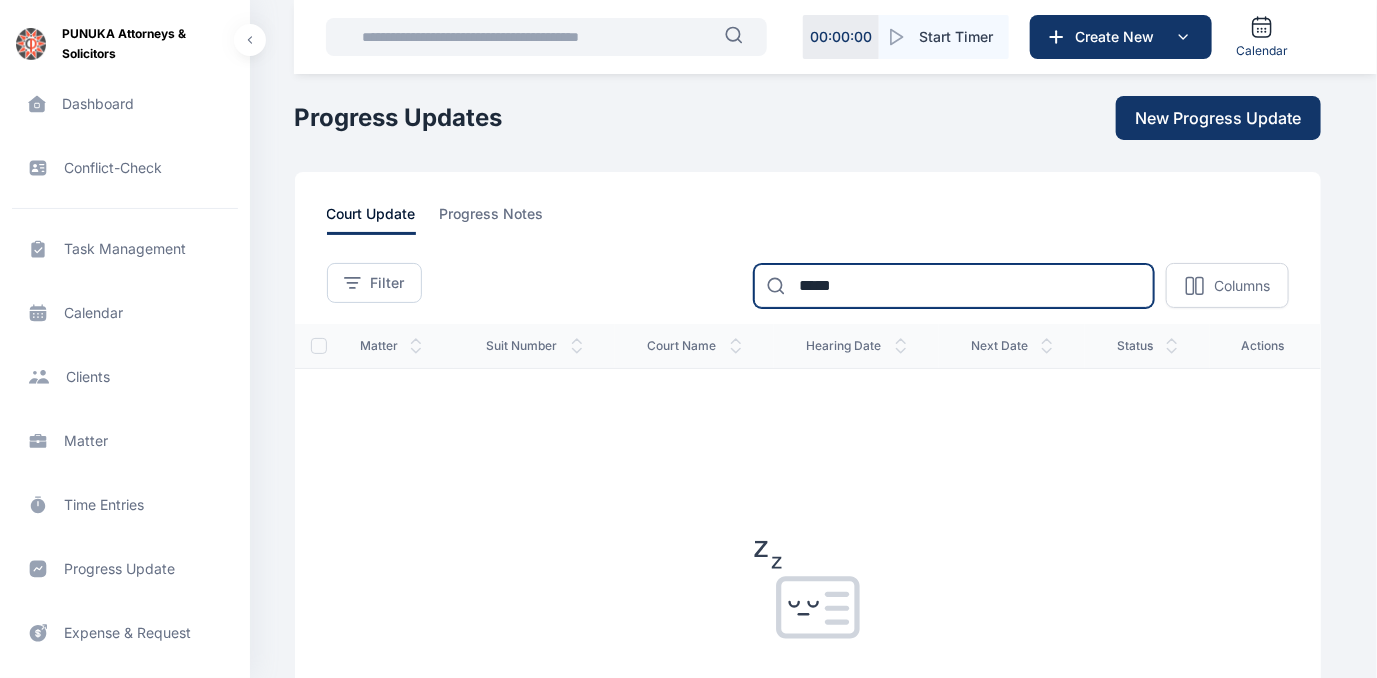 click on "*****" at bounding box center [954, 286] 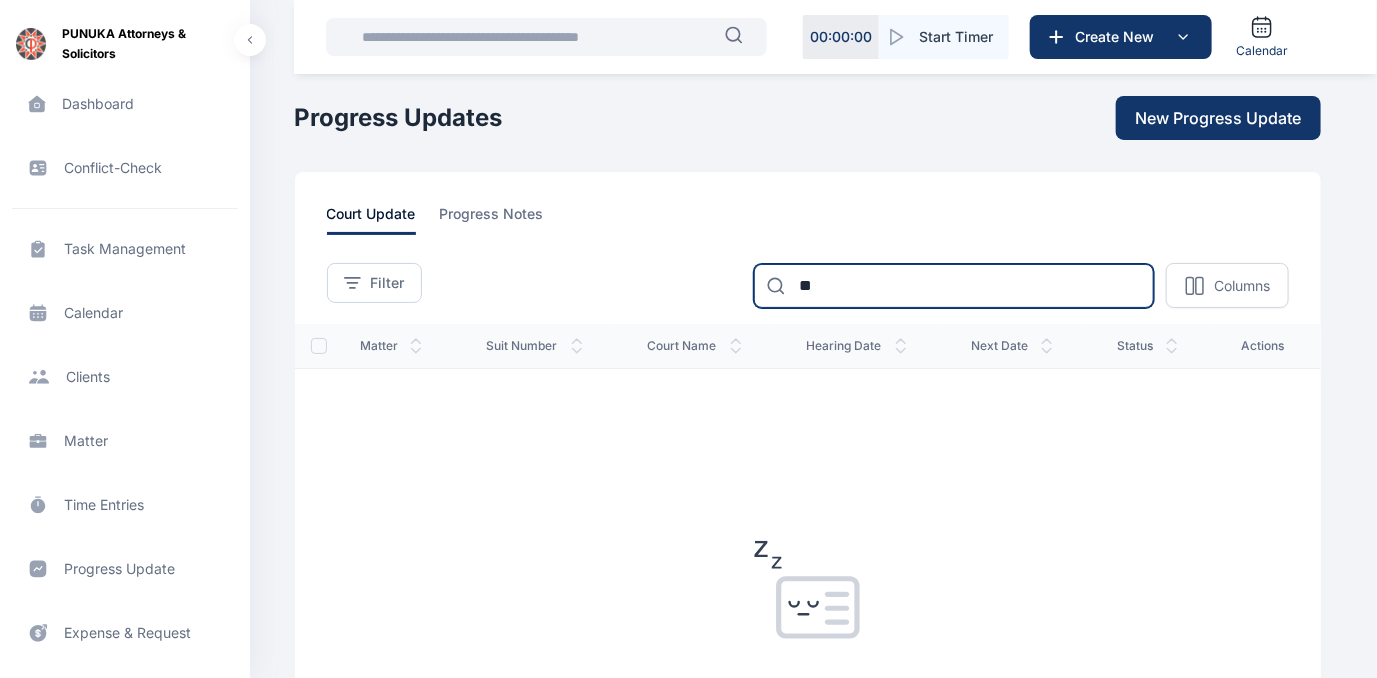 type on "*" 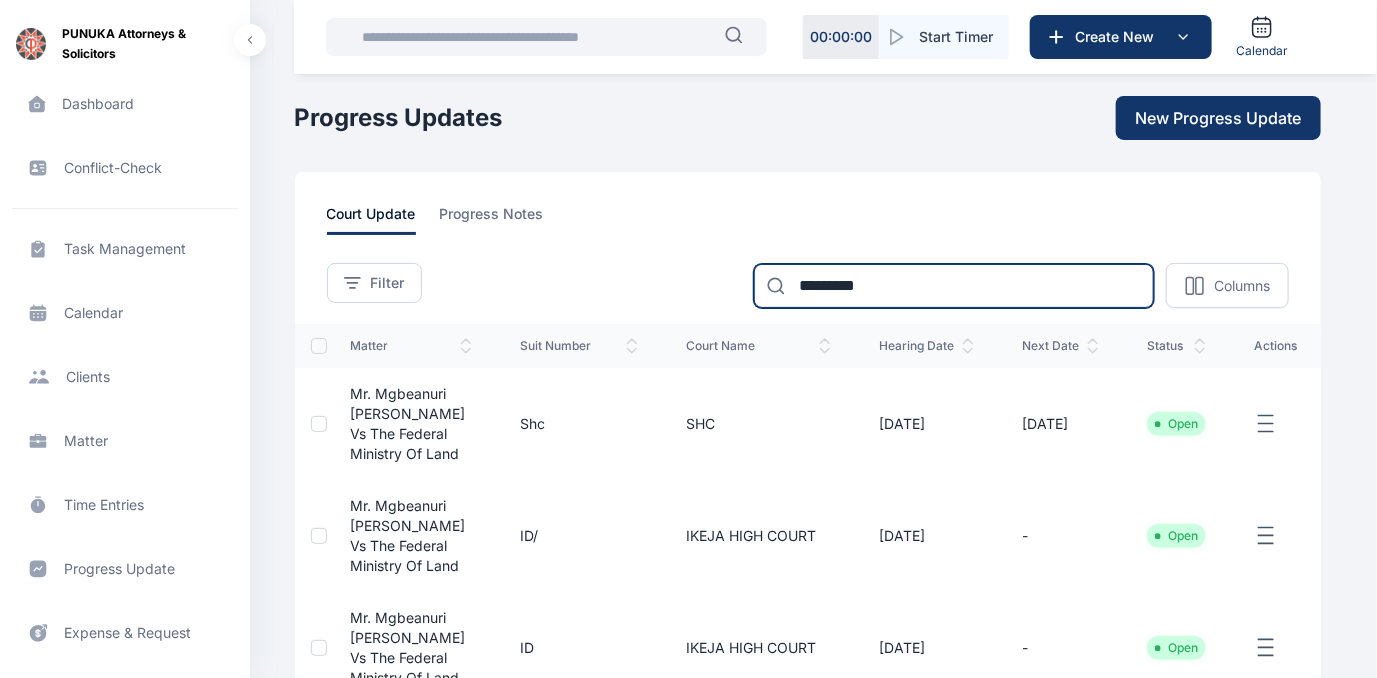 click on "*********" at bounding box center (954, 286) 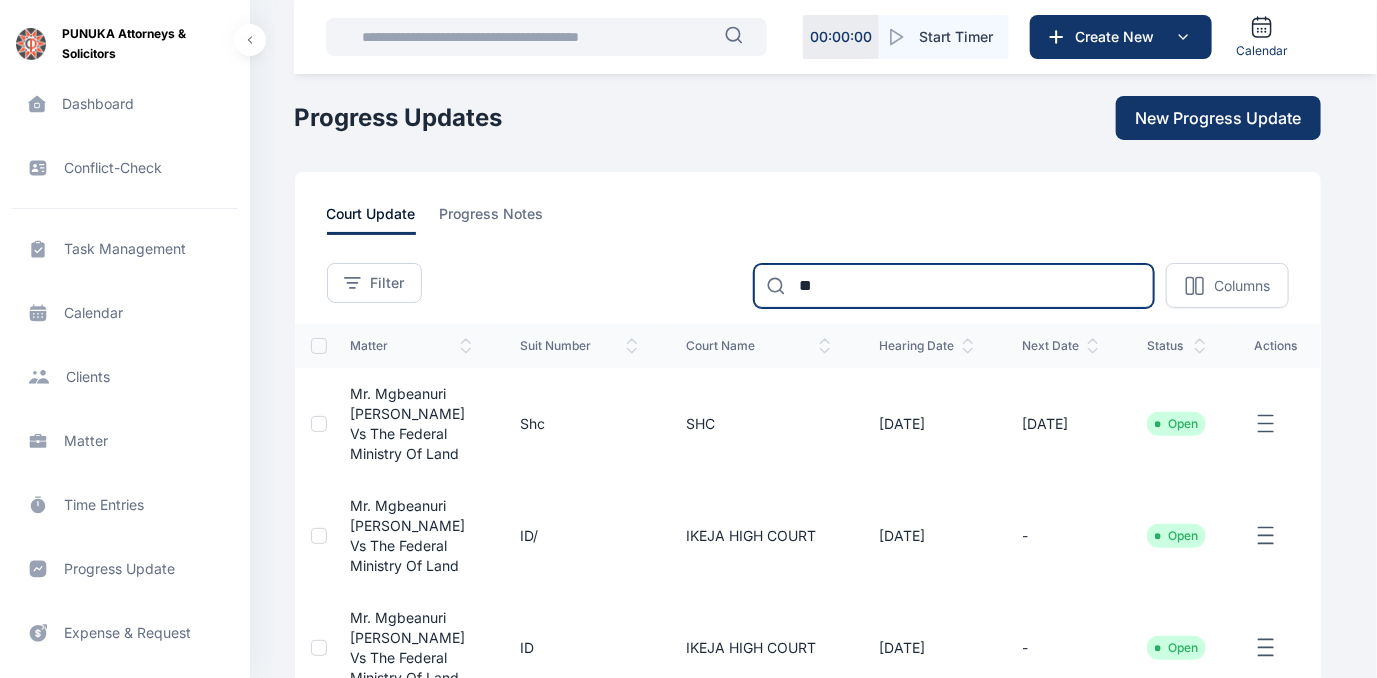 type on "*" 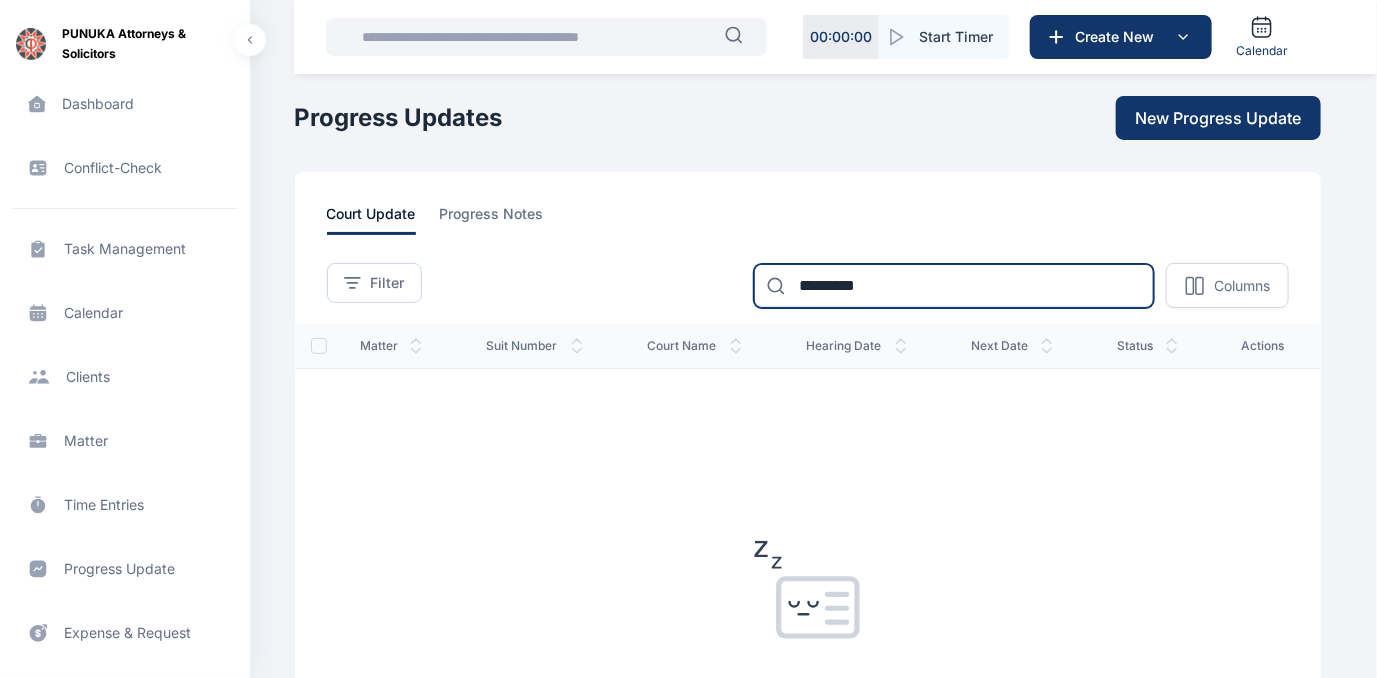 click on "*********" at bounding box center [954, 286] 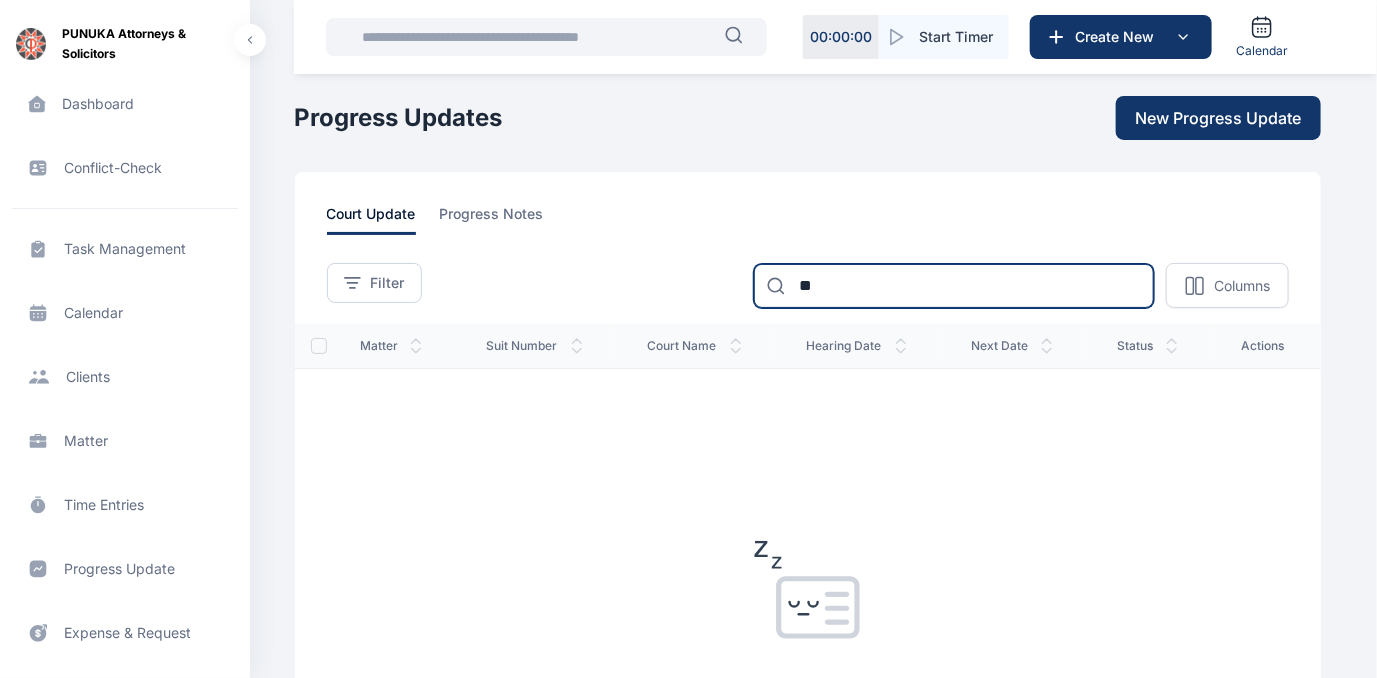 type on "*" 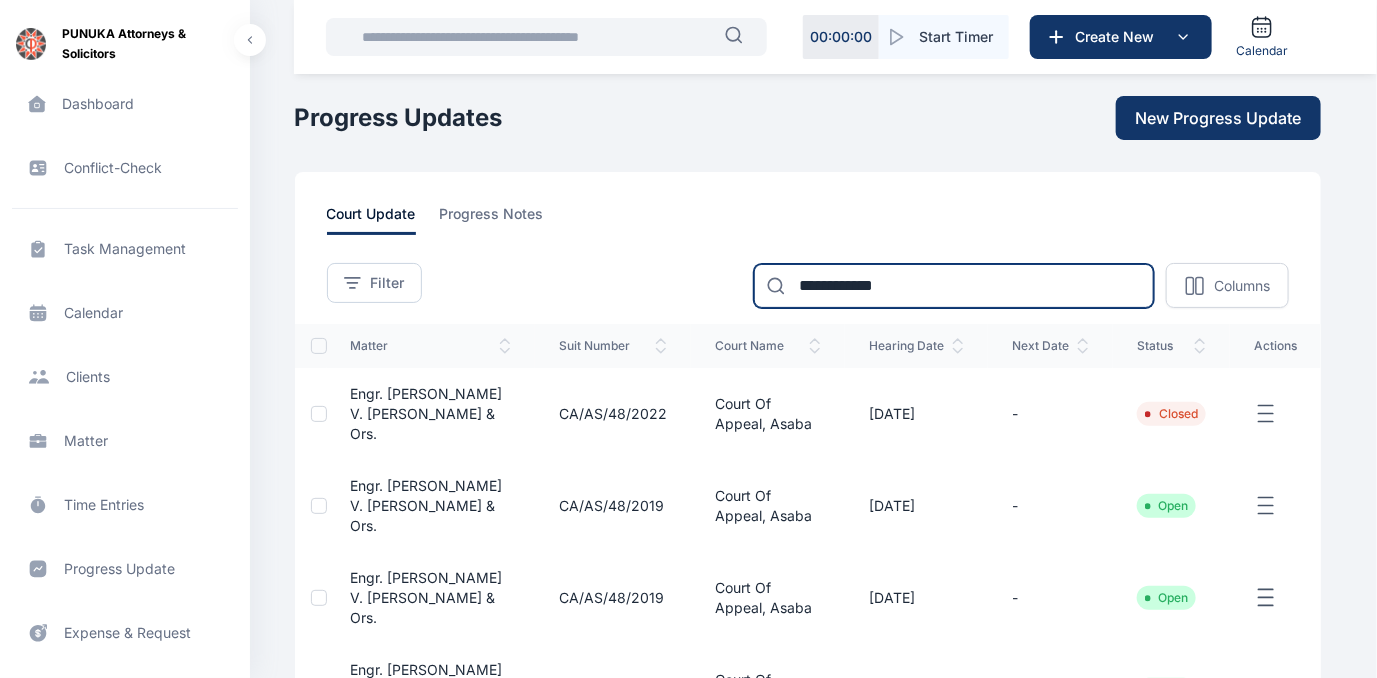 click on "**********" at bounding box center [954, 286] 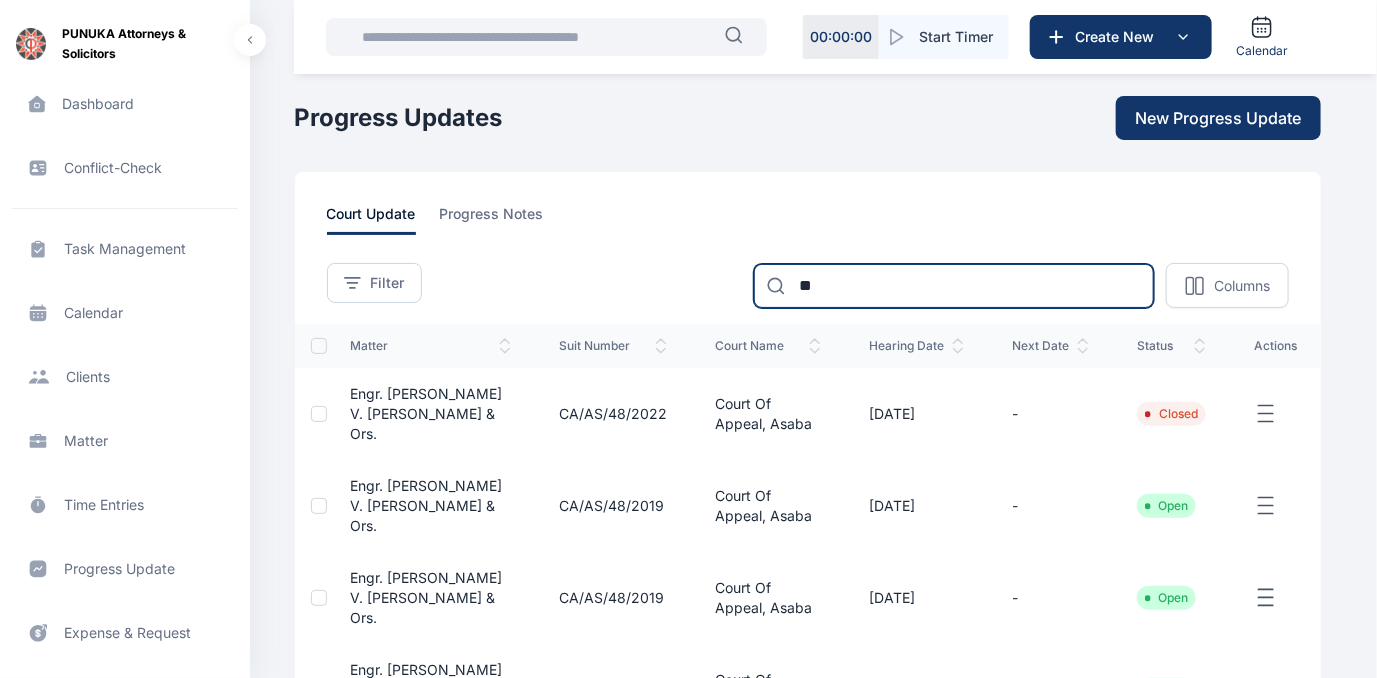 type on "*" 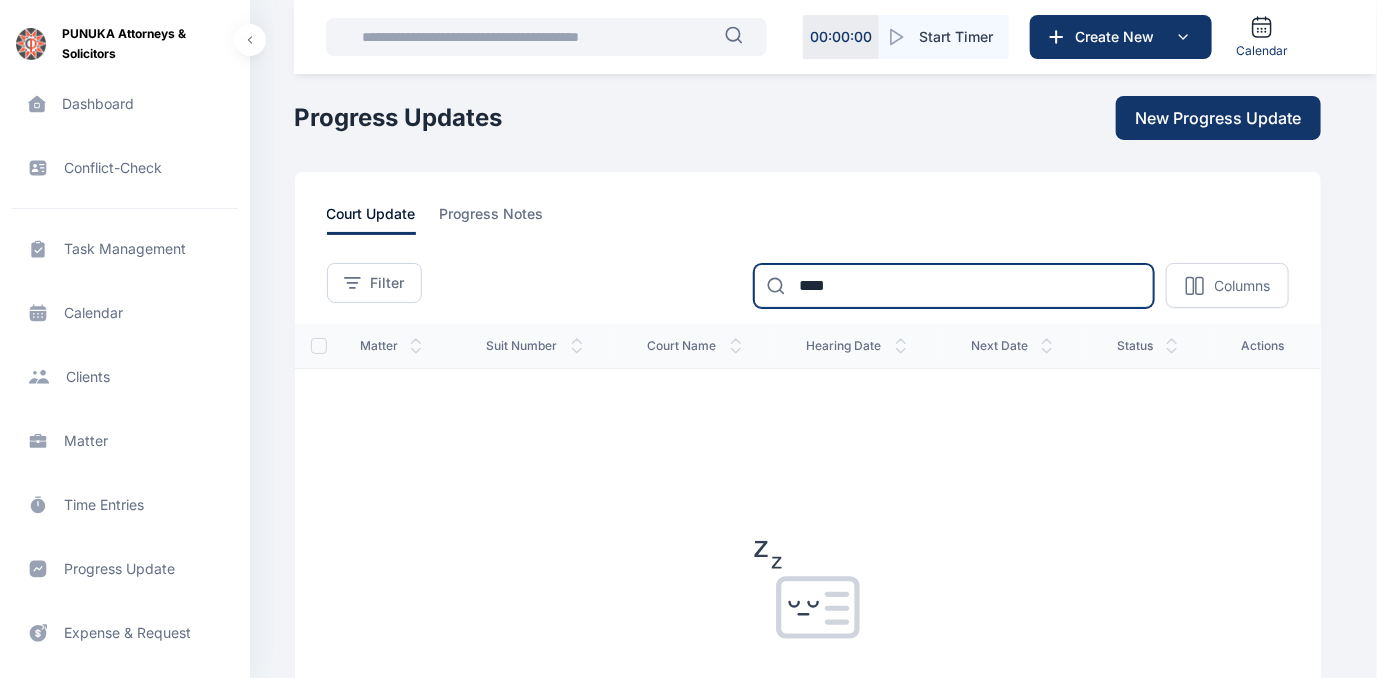 click on "****" at bounding box center (954, 286) 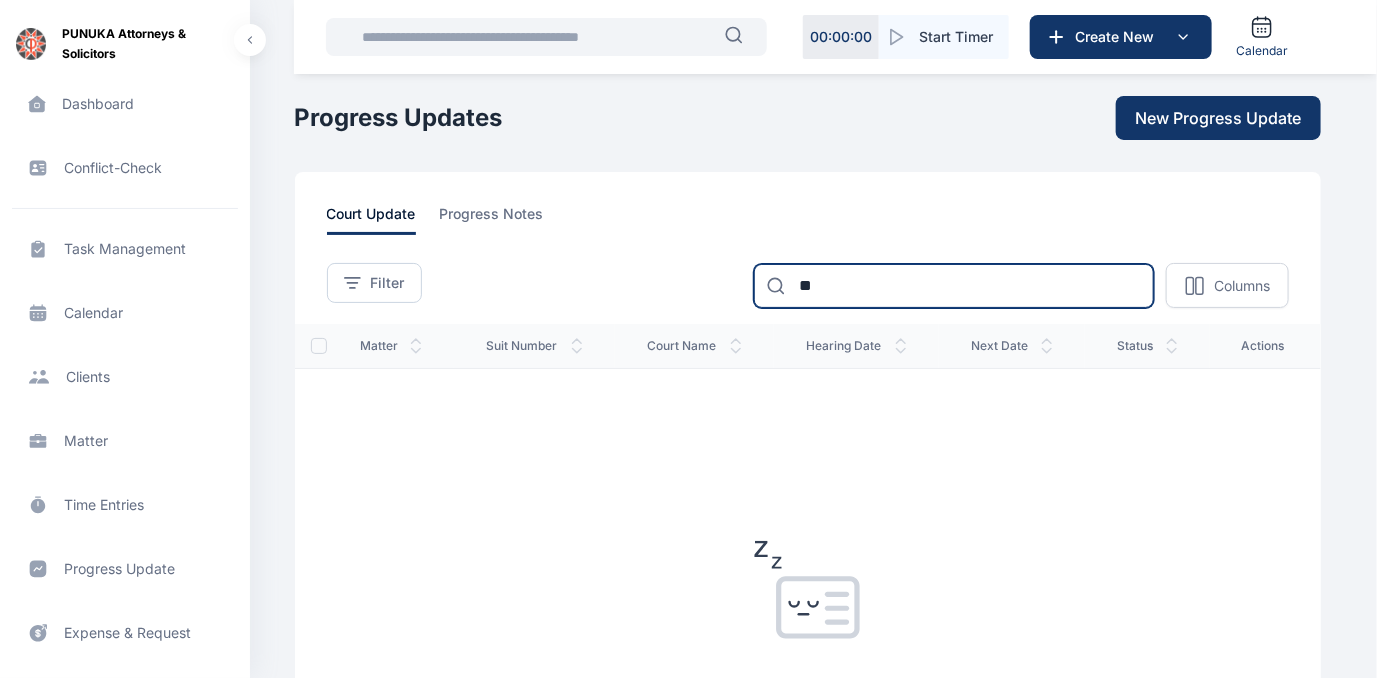 type on "*" 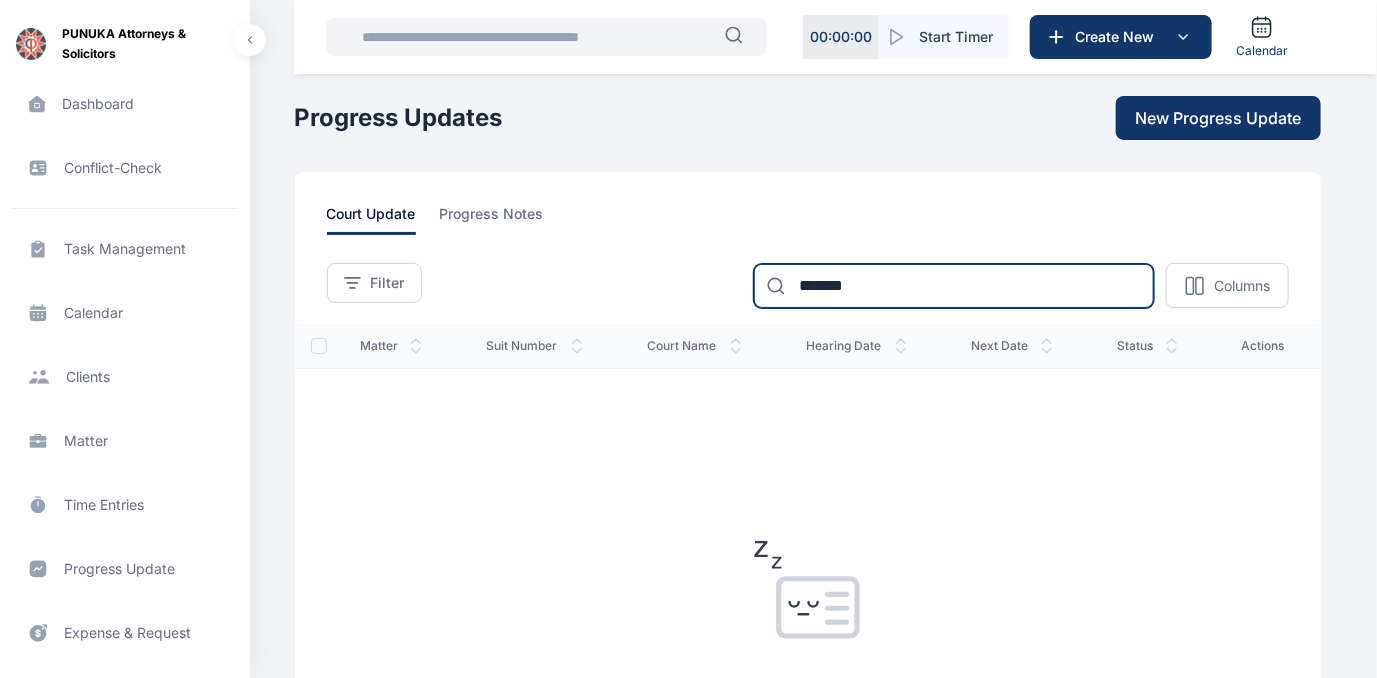 click on "*******" at bounding box center (954, 286) 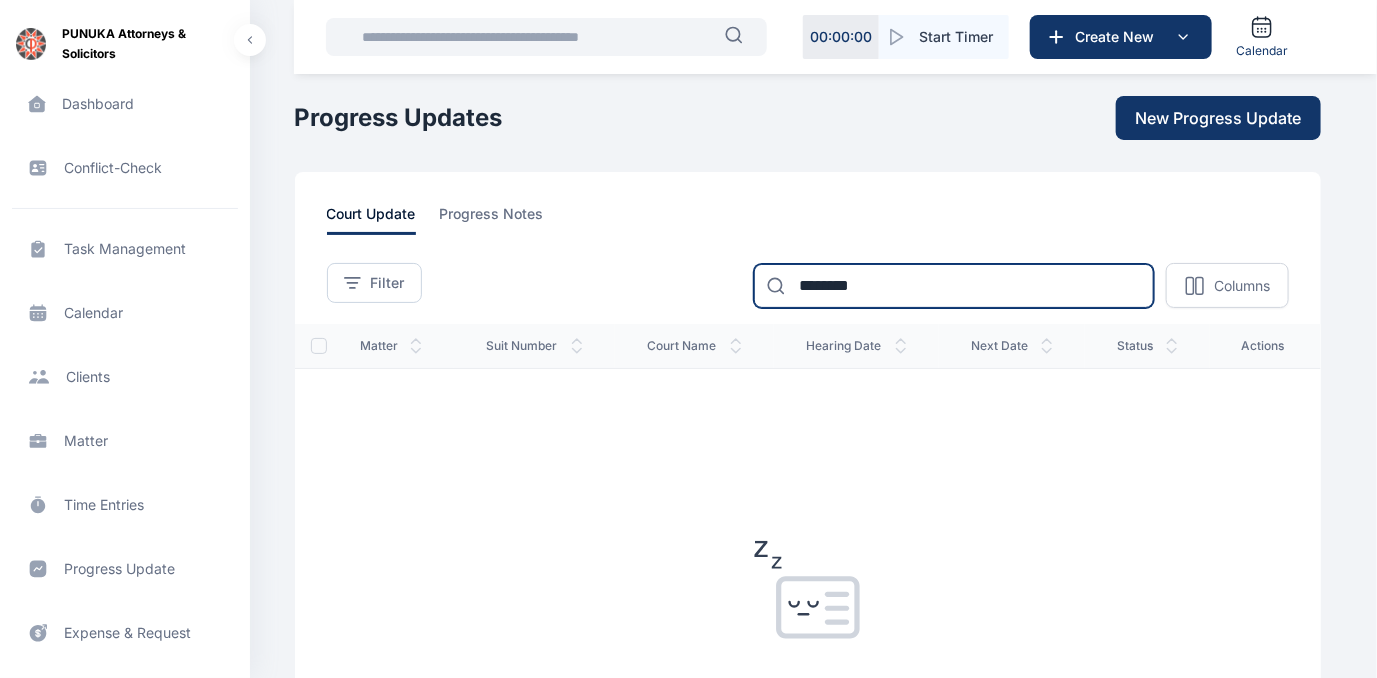 type on "********" 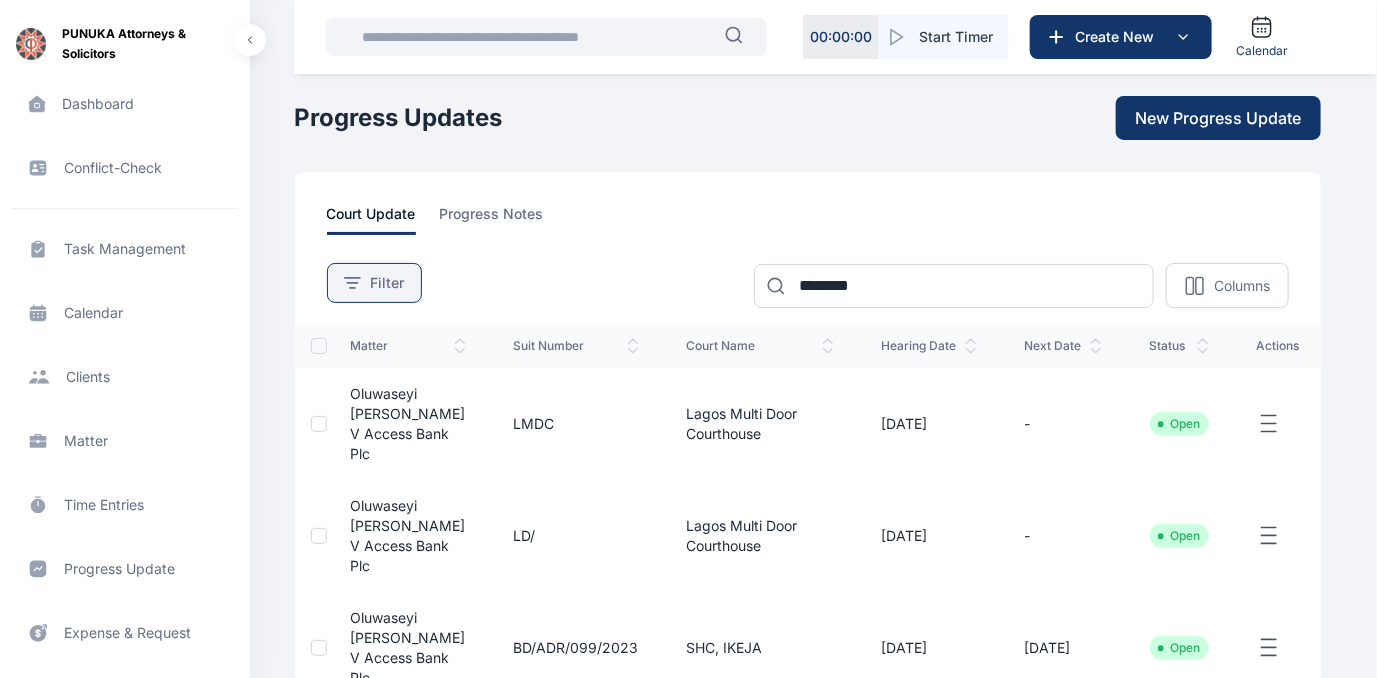 click on "Filter" at bounding box center [388, 283] 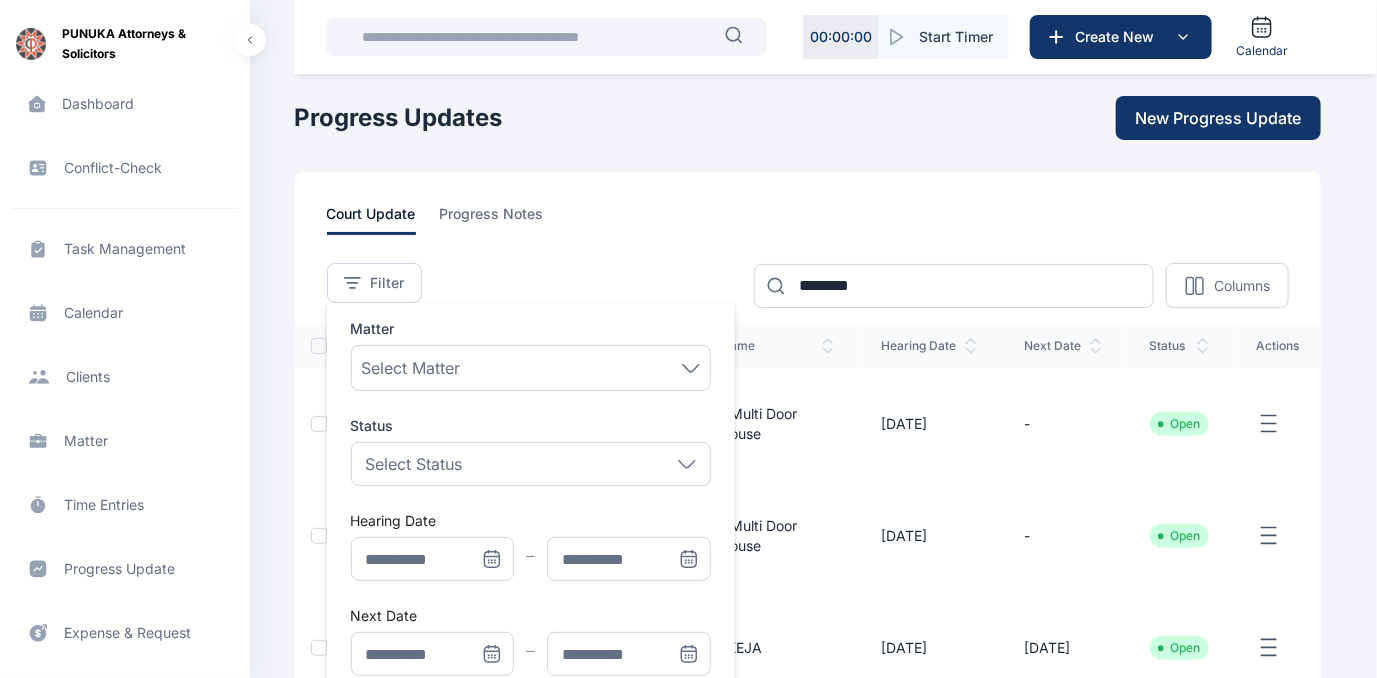 click 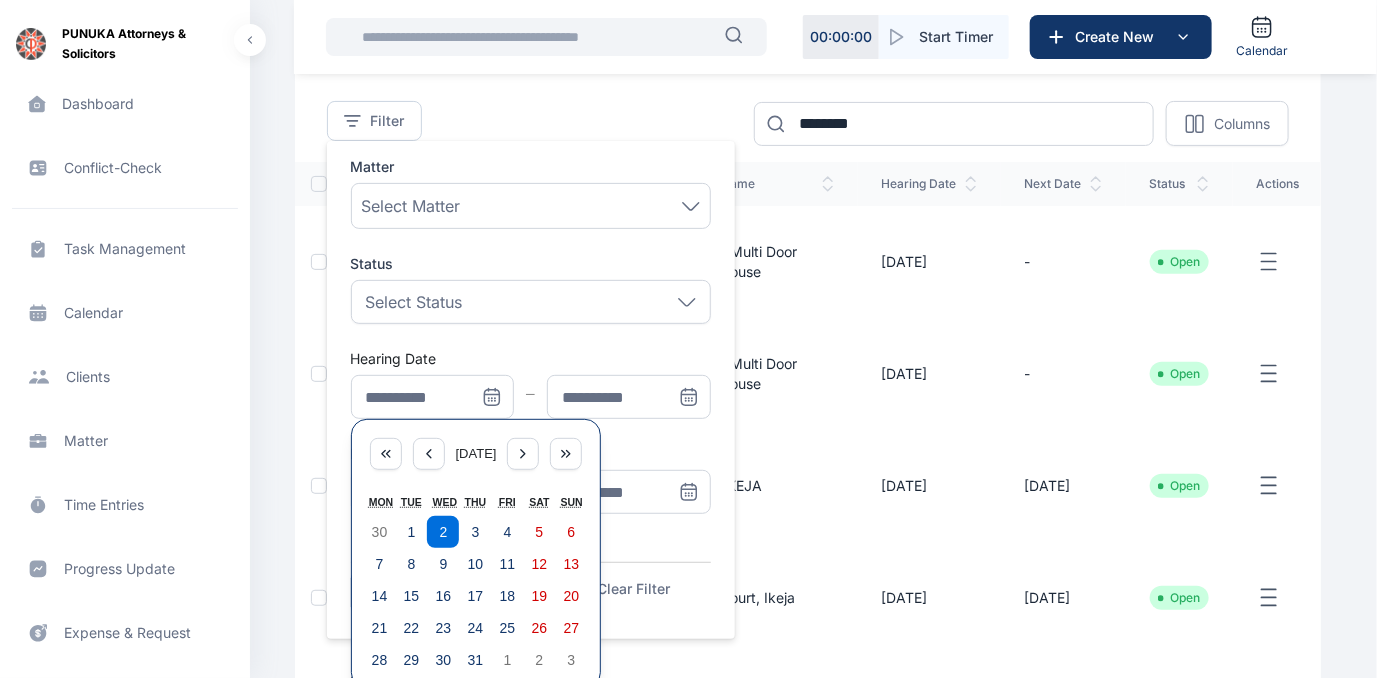 scroll, scrollTop: 162, scrollLeft: 0, axis: vertical 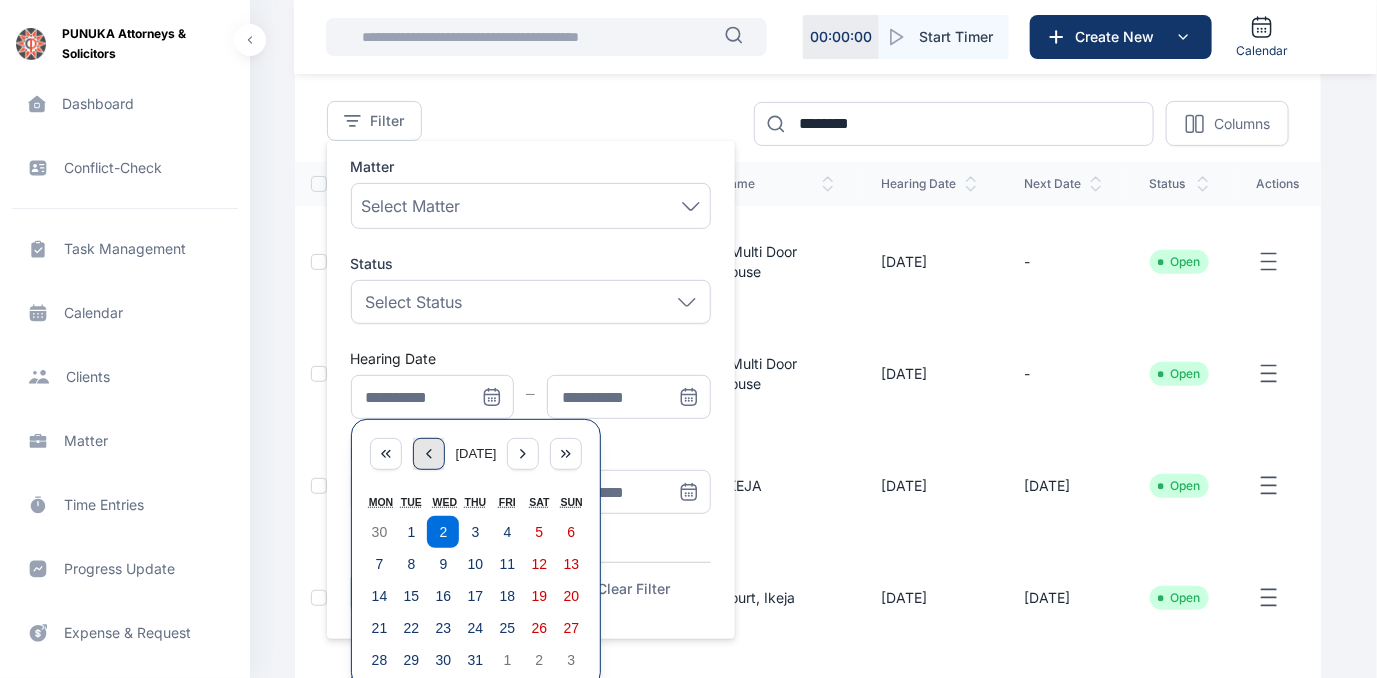 click 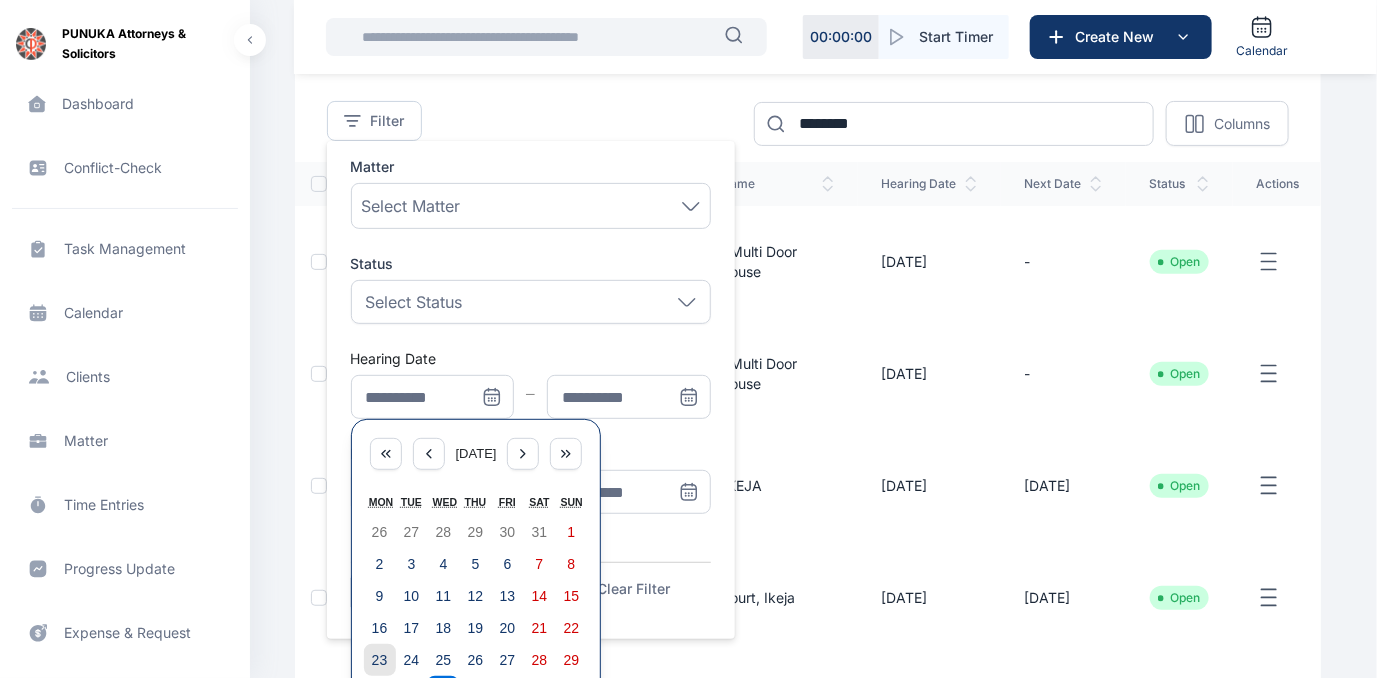 click on "23" at bounding box center [380, 660] 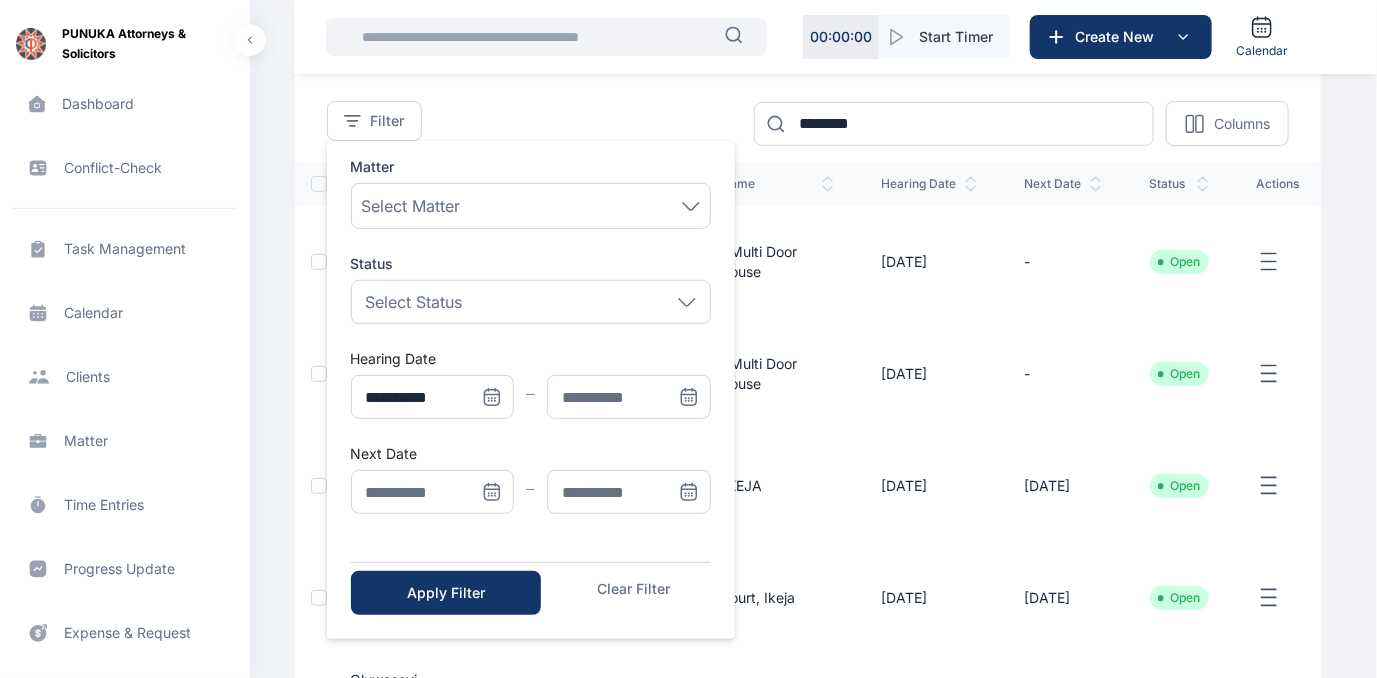 click 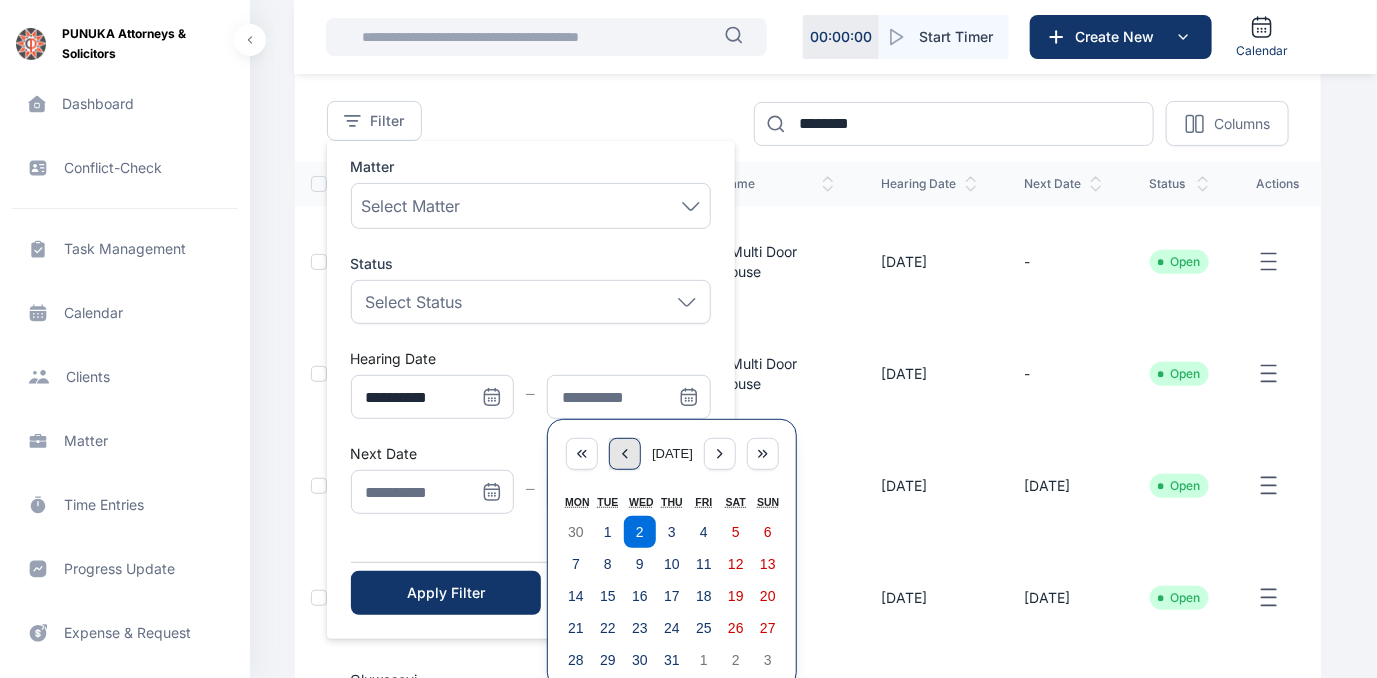 click 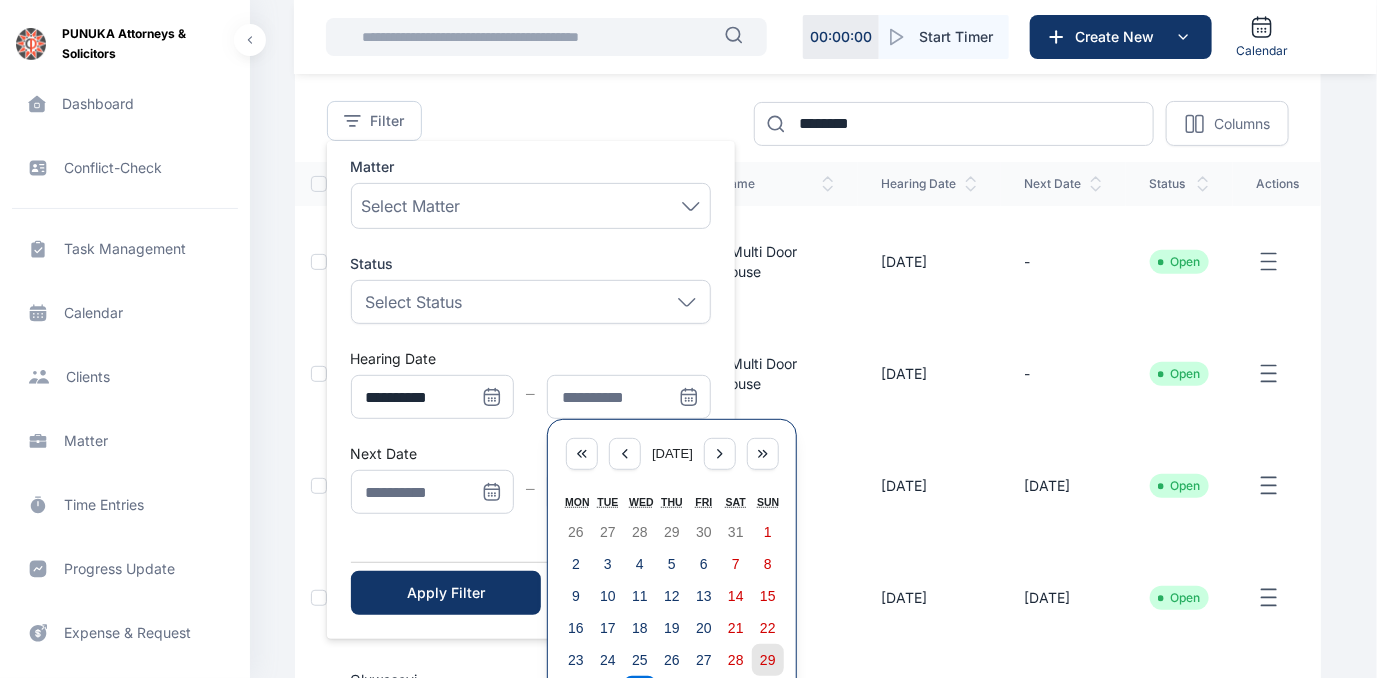 click on "29" at bounding box center (768, 660) 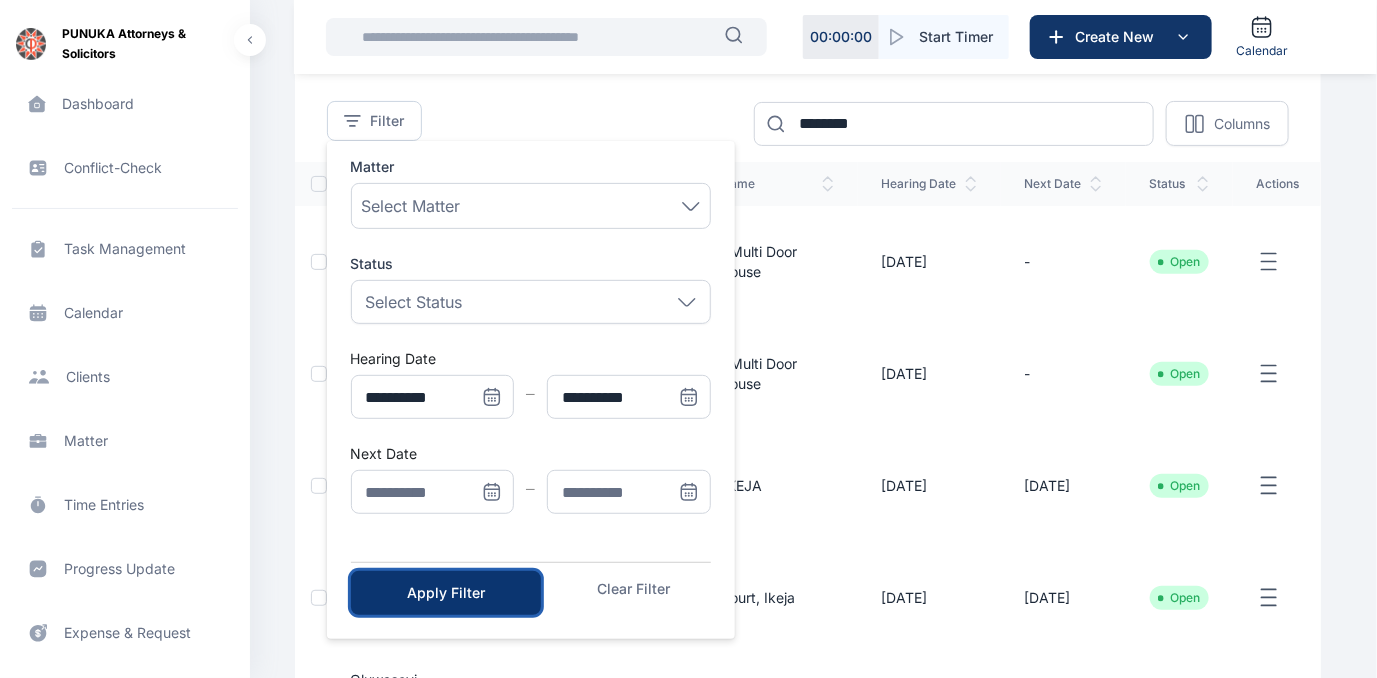 click on "Apply Filter" at bounding box center (446, 593) 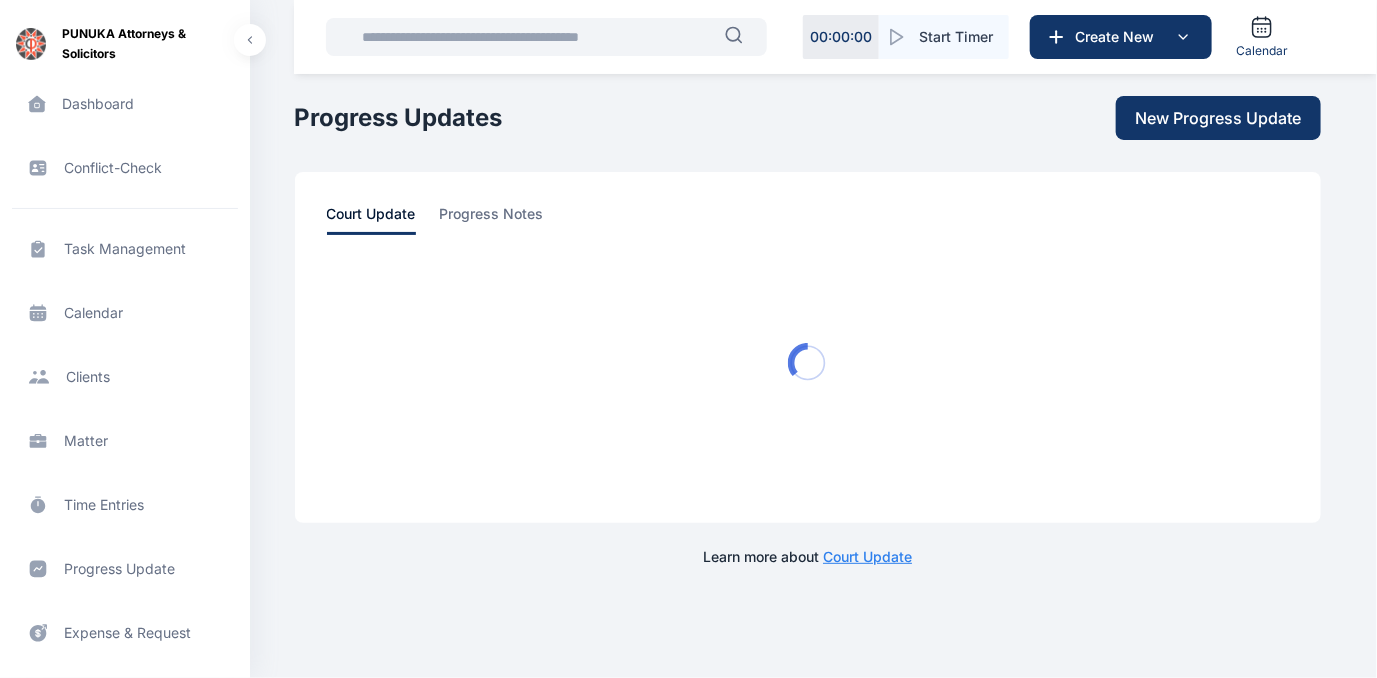 scroll, scrollTop: 0, scrollLeft: 0, axis: both 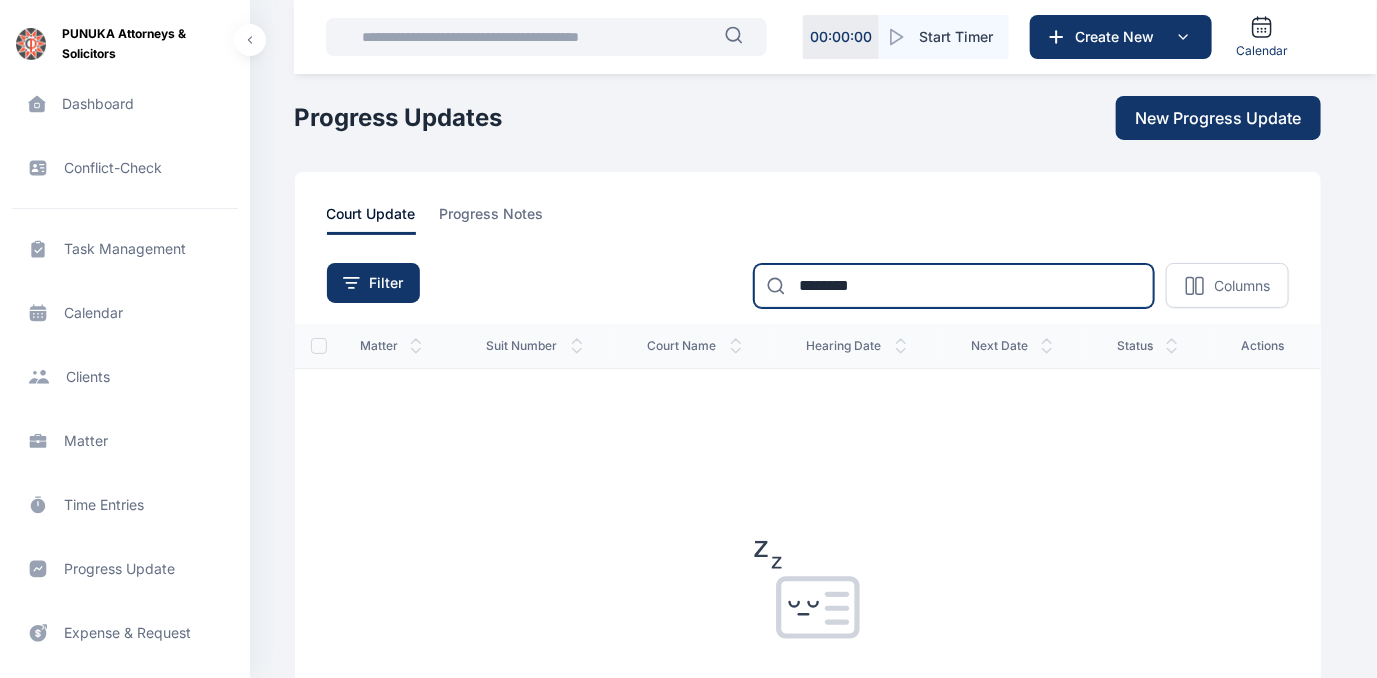 click on "********" at bounding box center (954, 286) 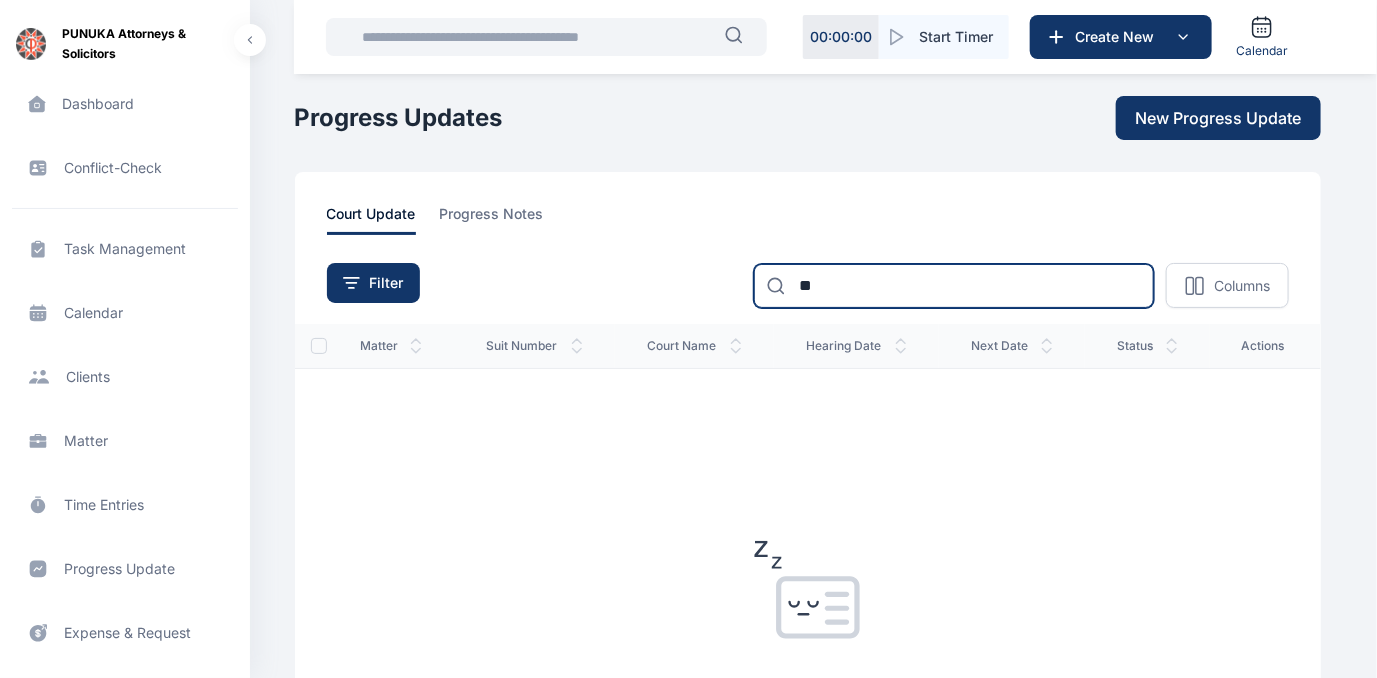 type on "*" 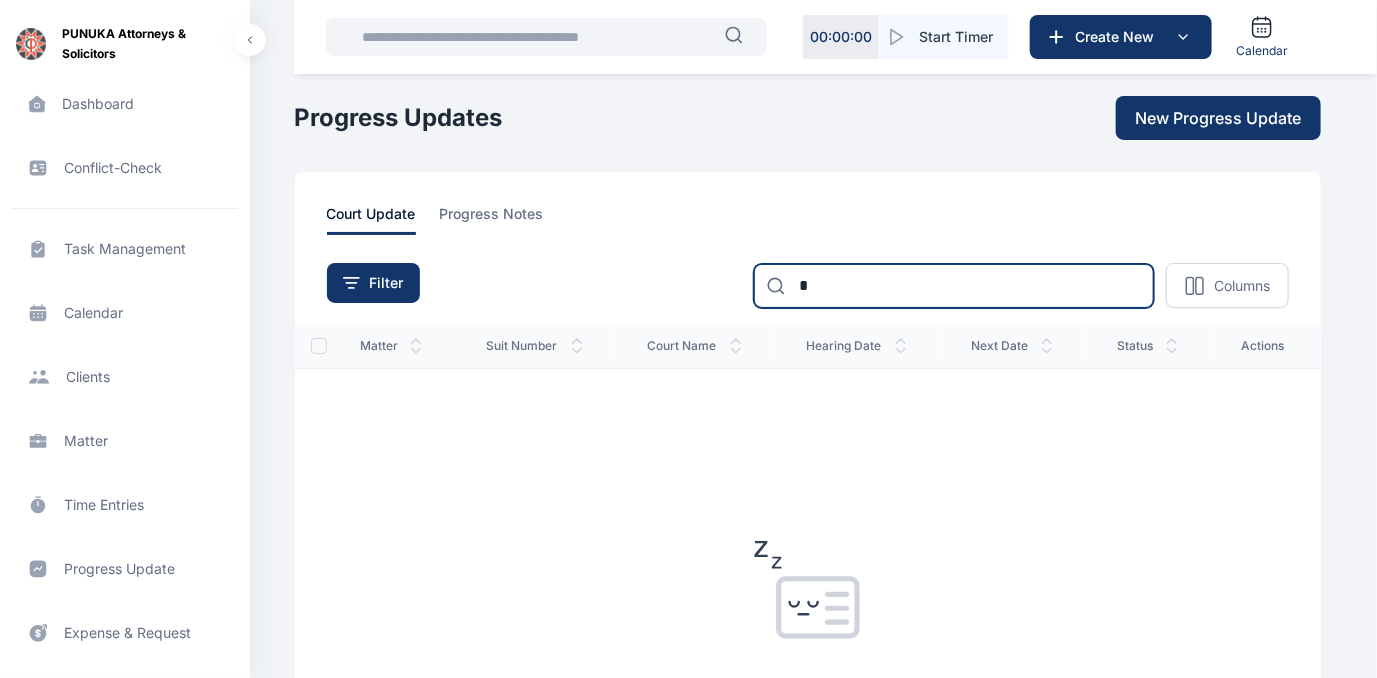 type 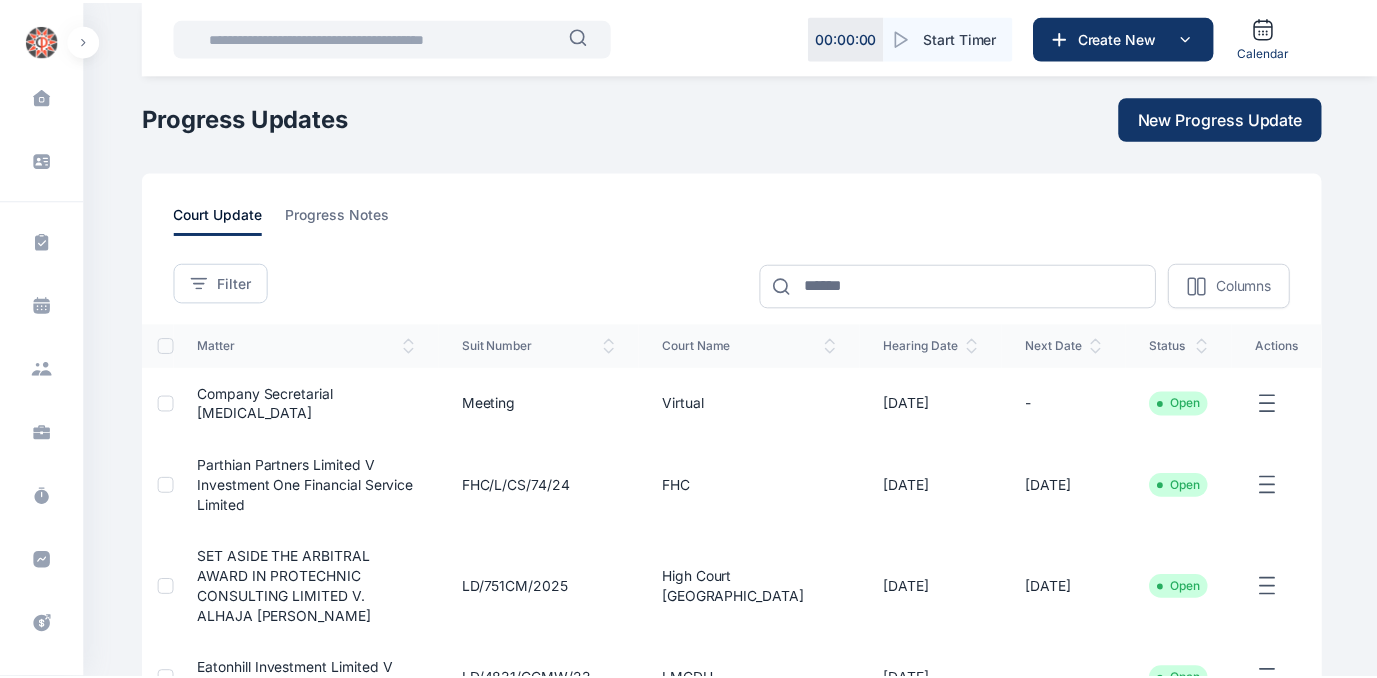 scroll, scrollTop: 0, scrollLeft: 0, axis: both 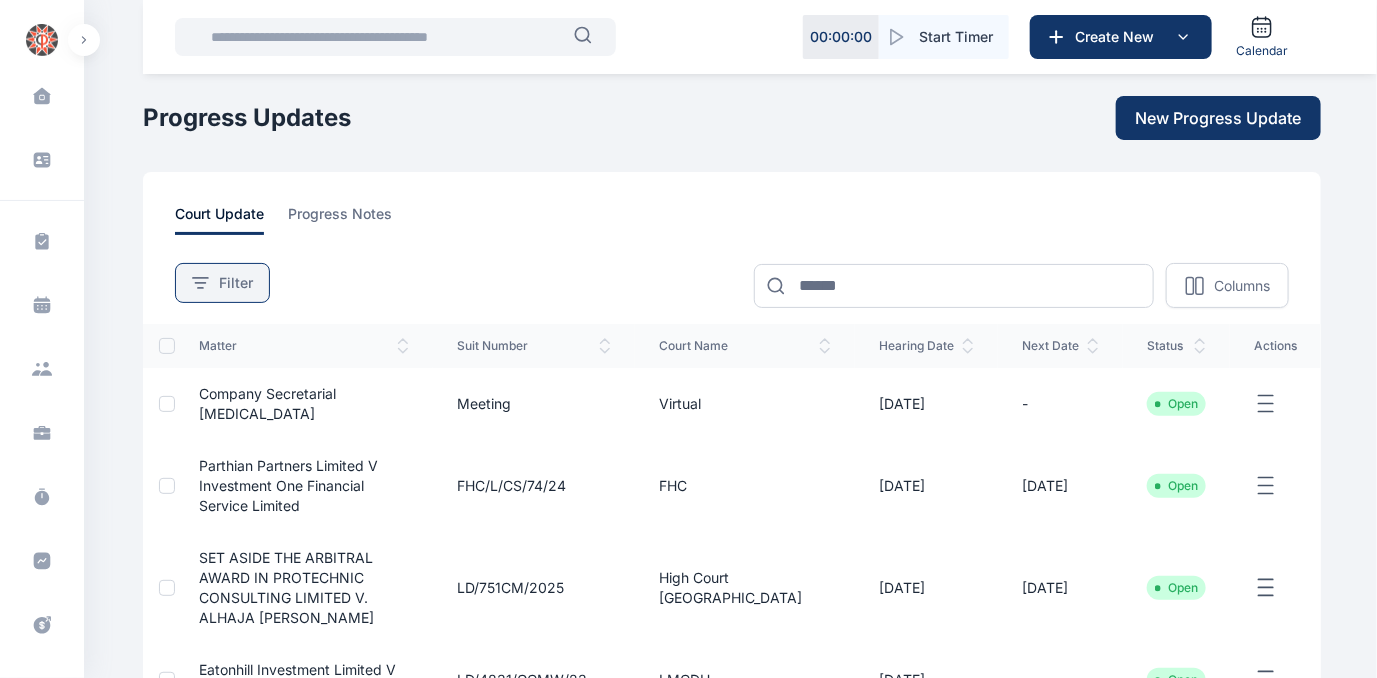 click on "Filter" at bounding box center (236, 283) 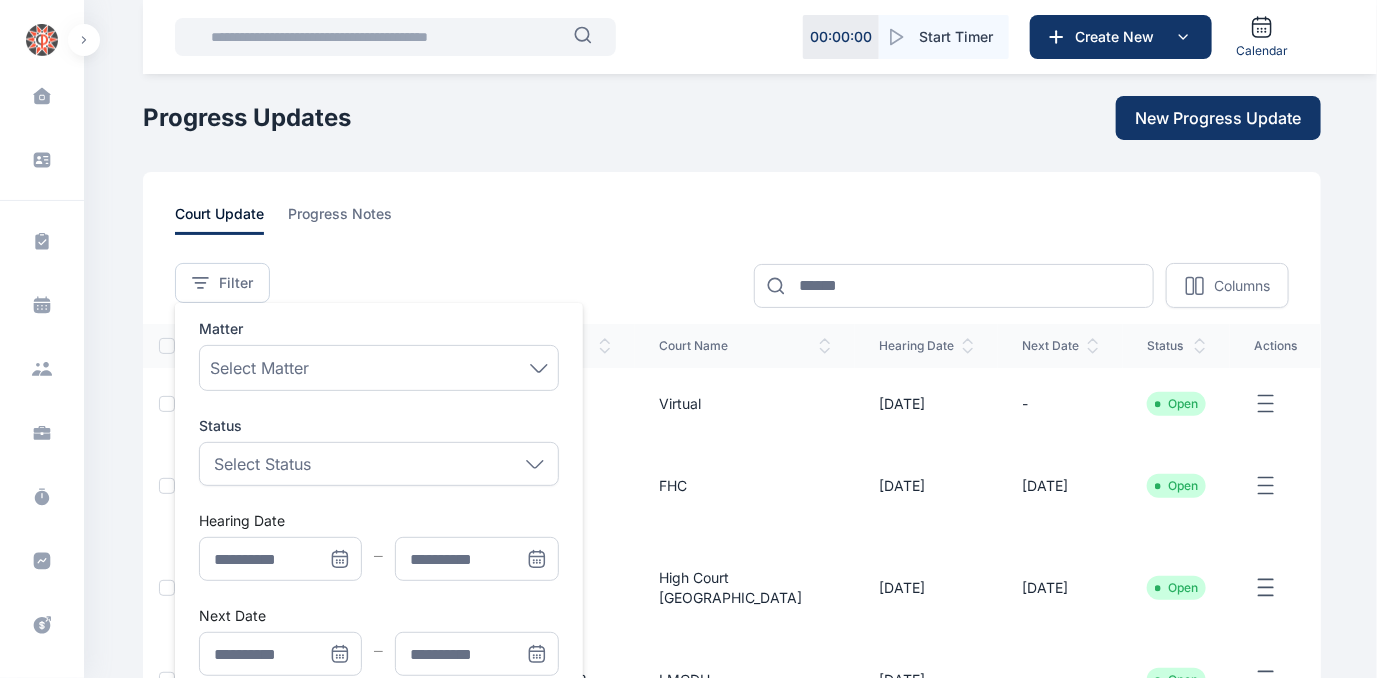 click 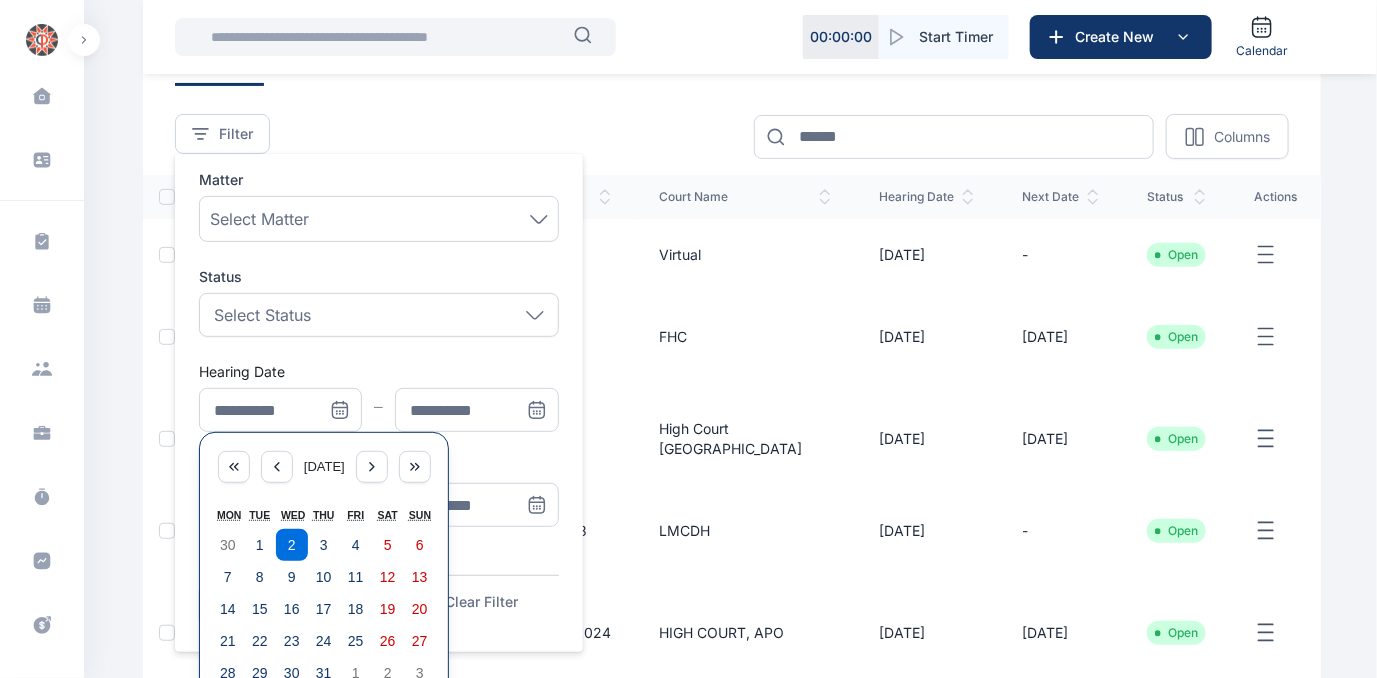 scroll, scrollTop: 197, scrollLeft: 0, axis: vertical 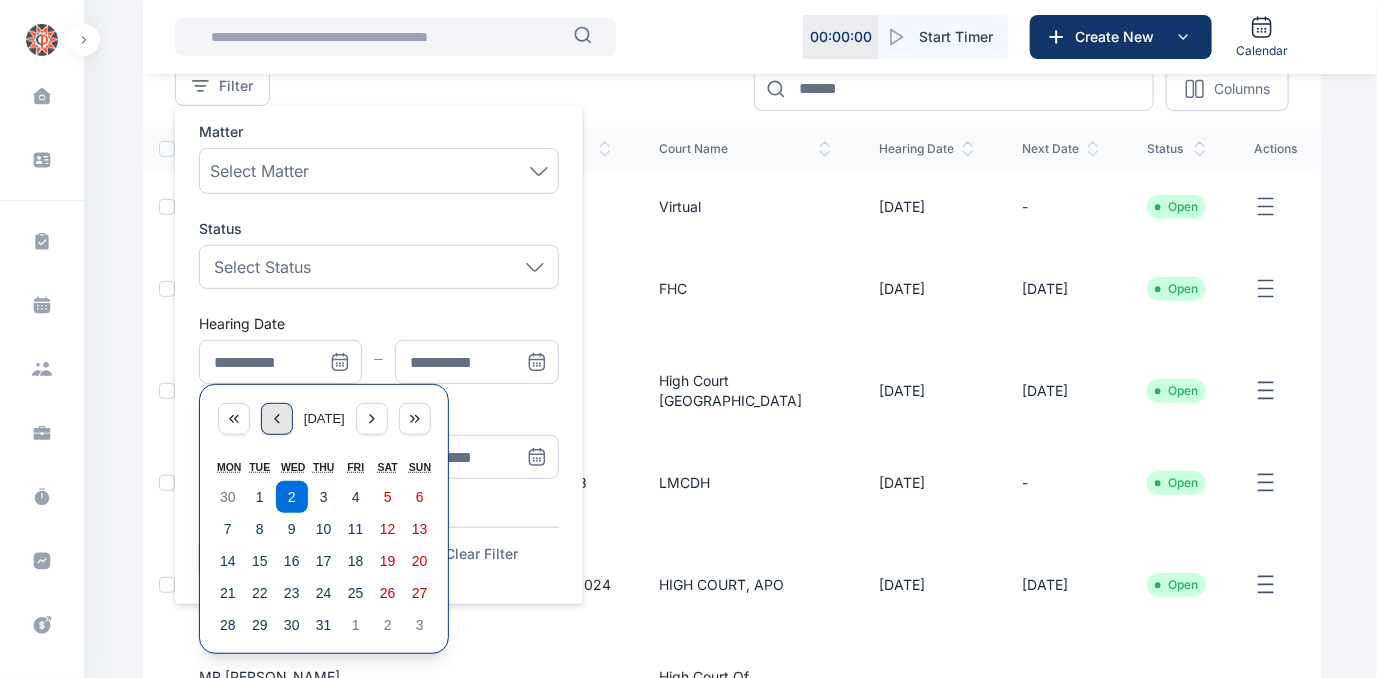 click 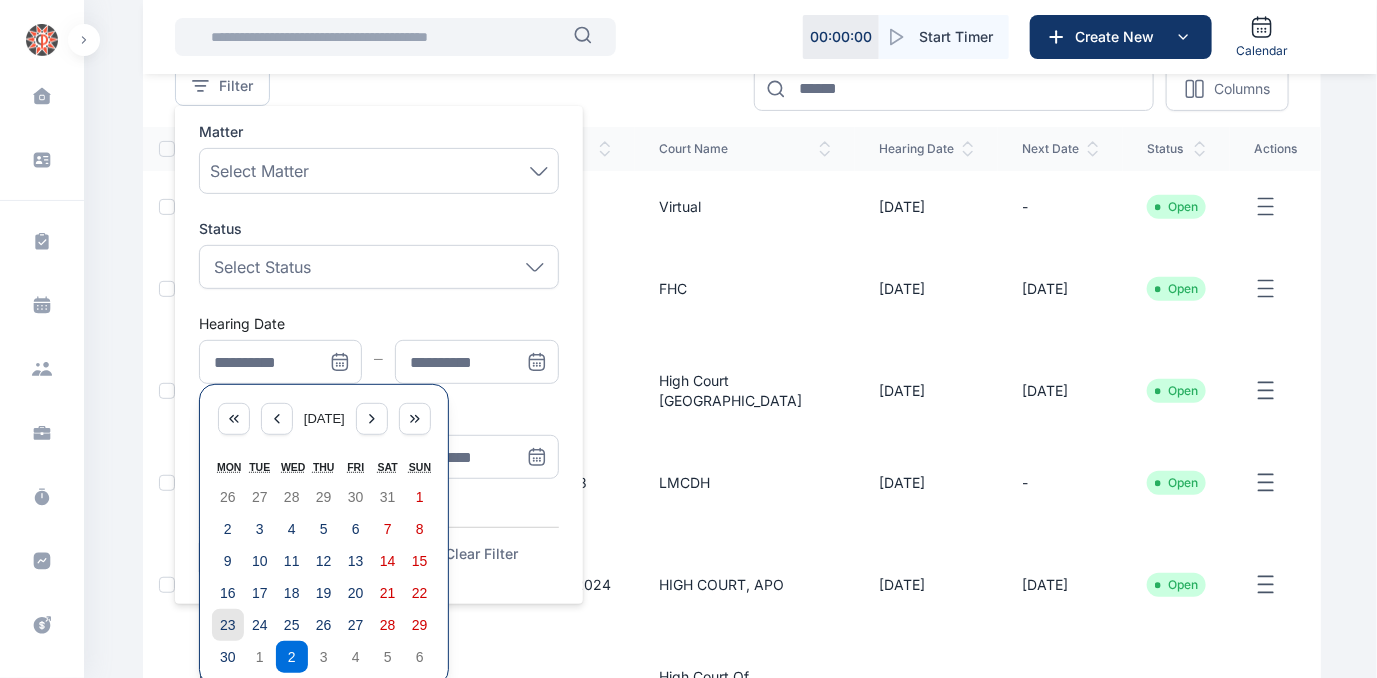 click on "23" at bounding box center [228, 625] 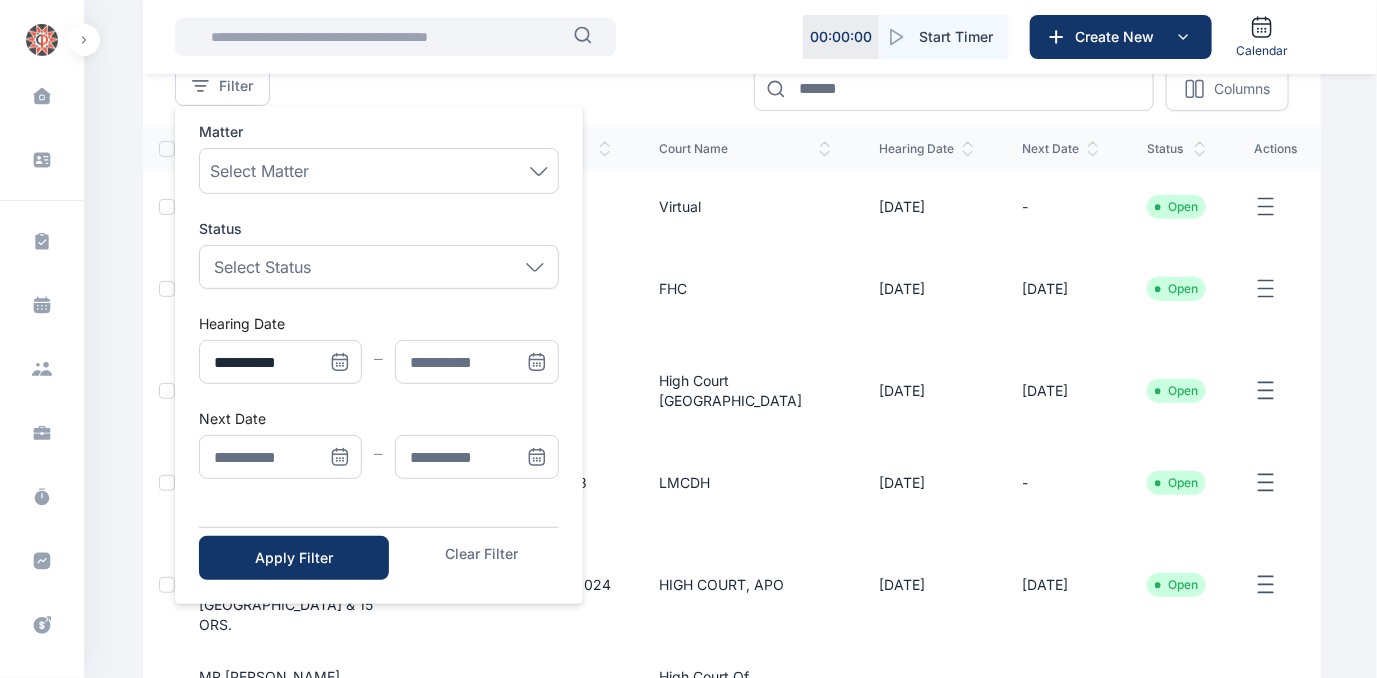 click 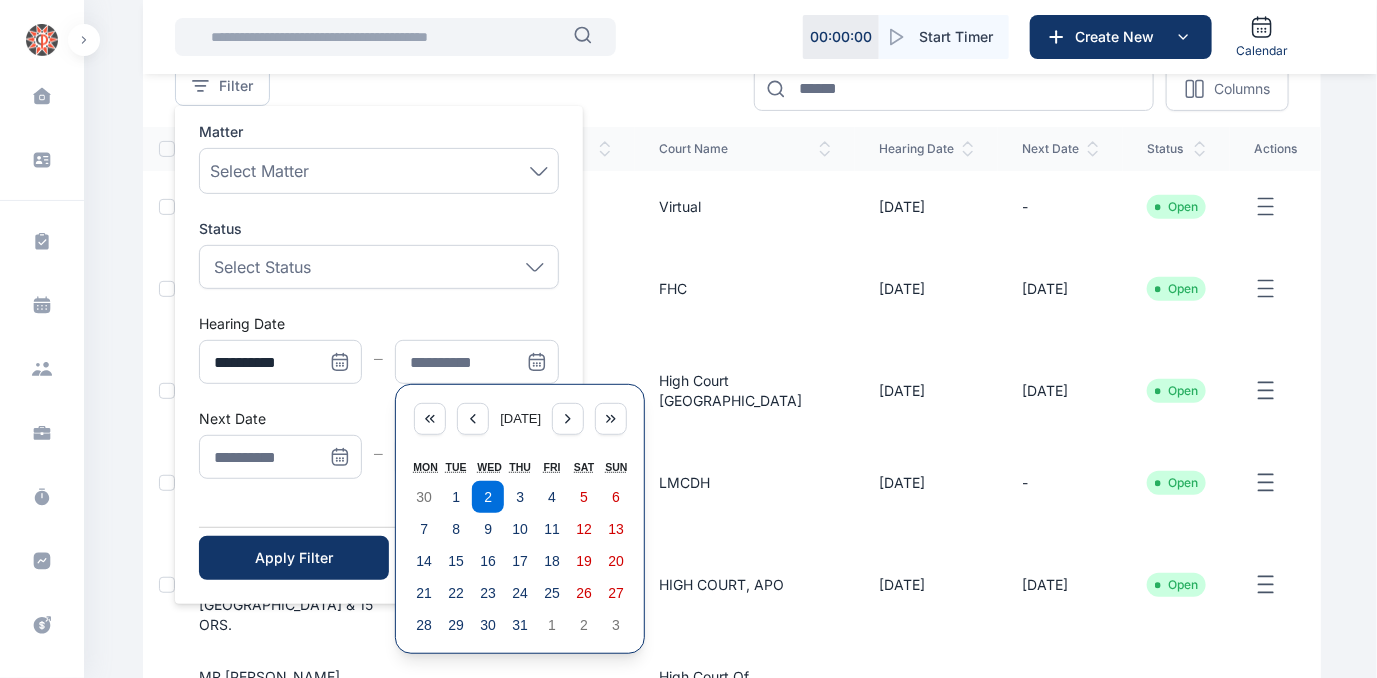 click 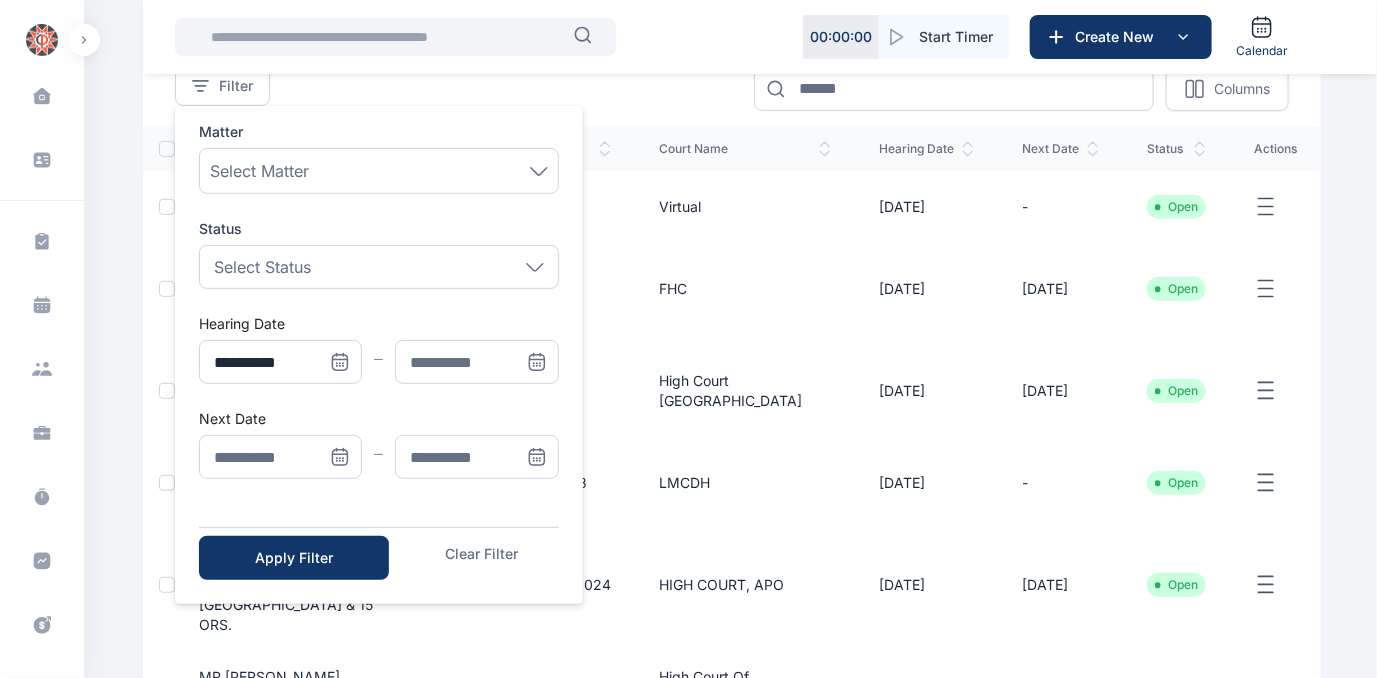 click 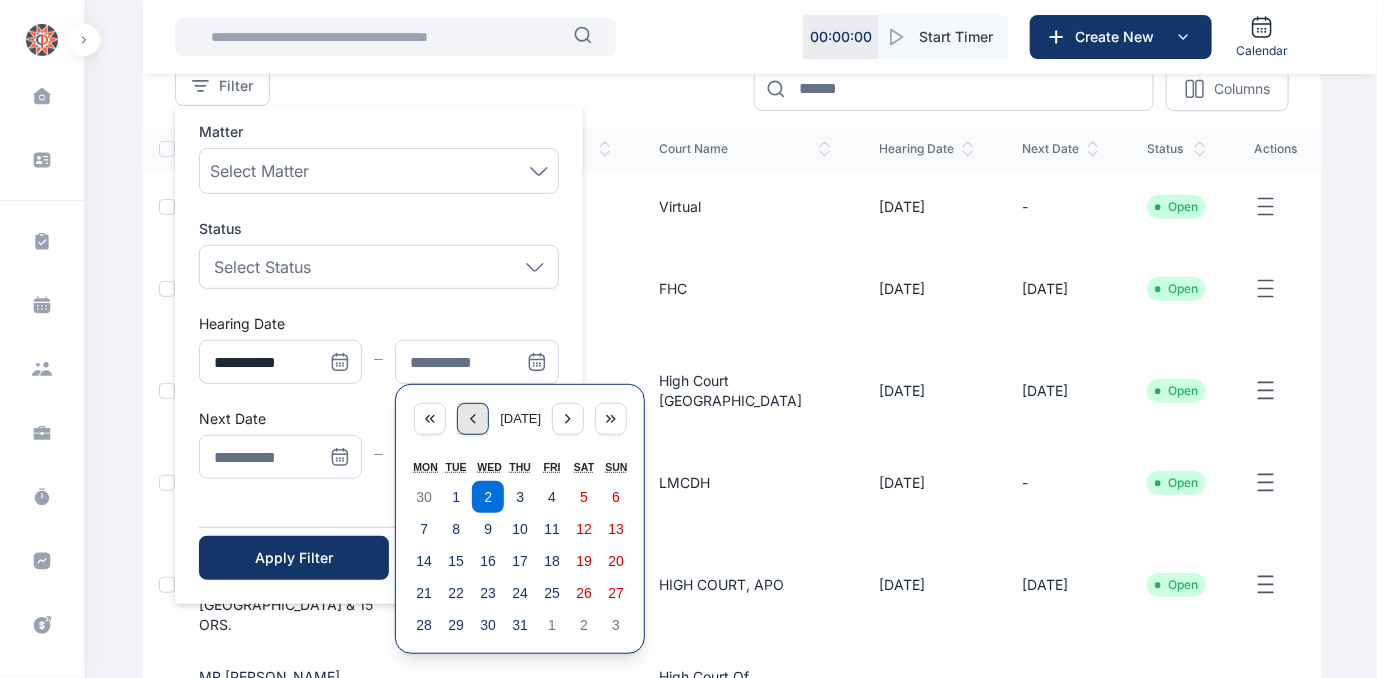 click 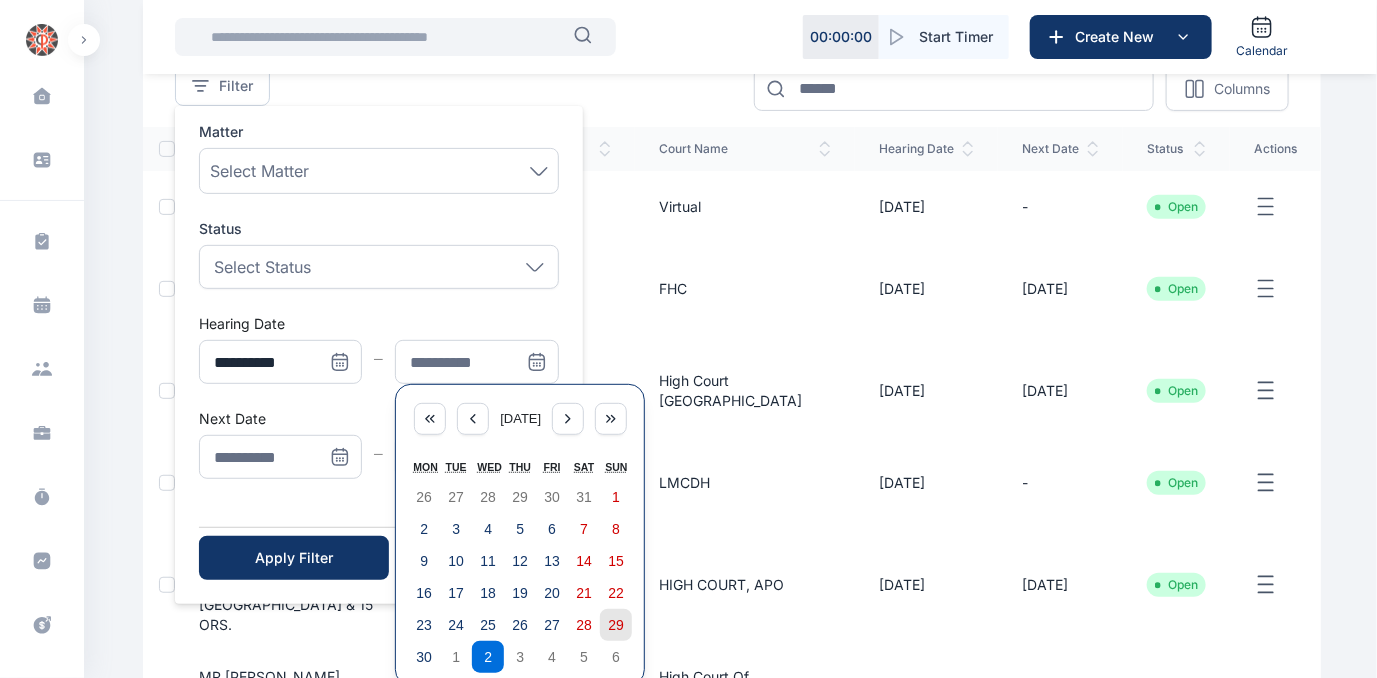 click on "29" at bounding box center [616, 625] 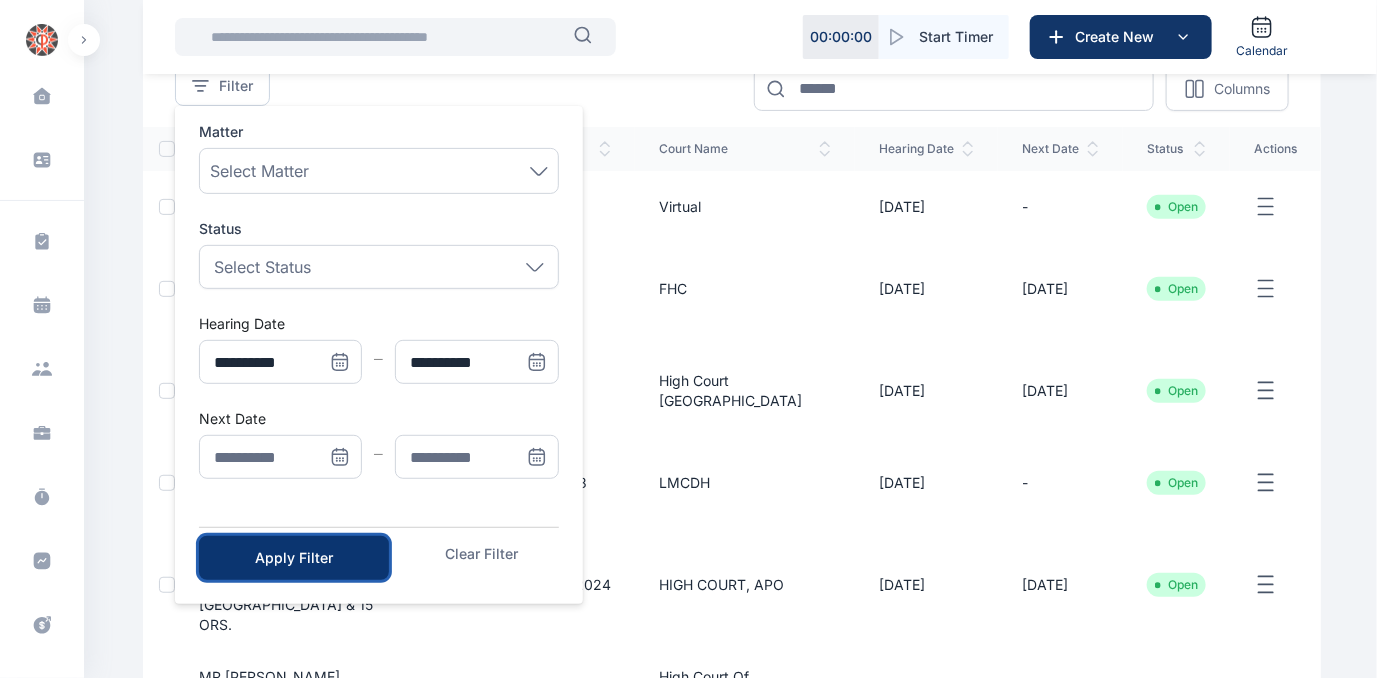 click on "Apply Filter" at bounding box center [294, 558] 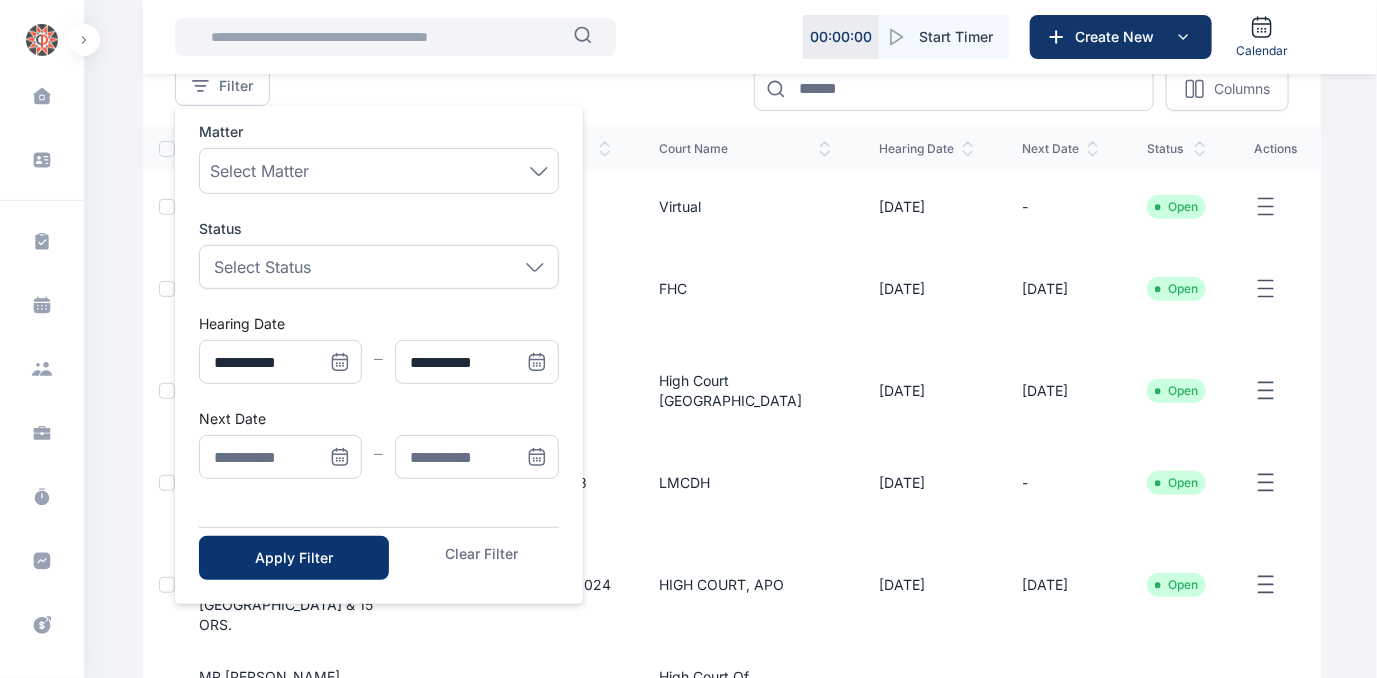 scroll, scrollTop: 0, scrollLeft: 0, axis: both 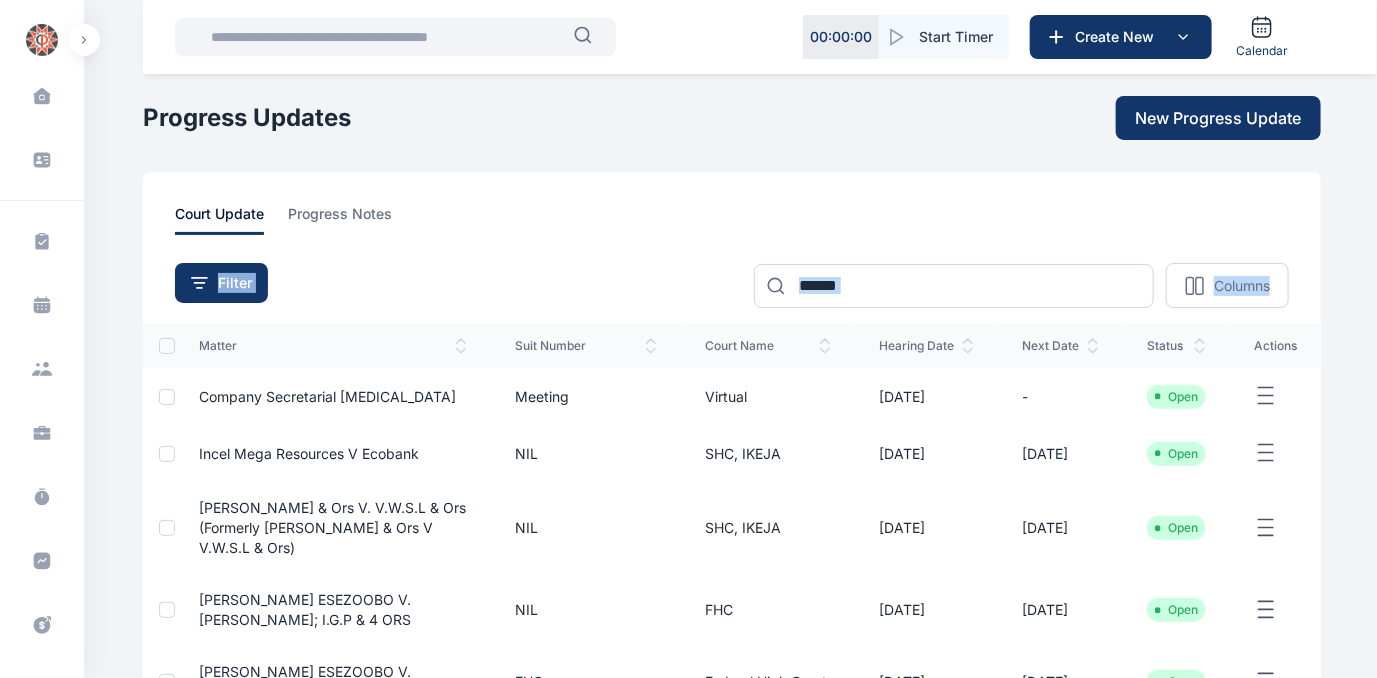 drag, startPoint x: 1376, startPoint y: 161, endPoint x: 1354, endPoint y: 274, distance: 115.12167 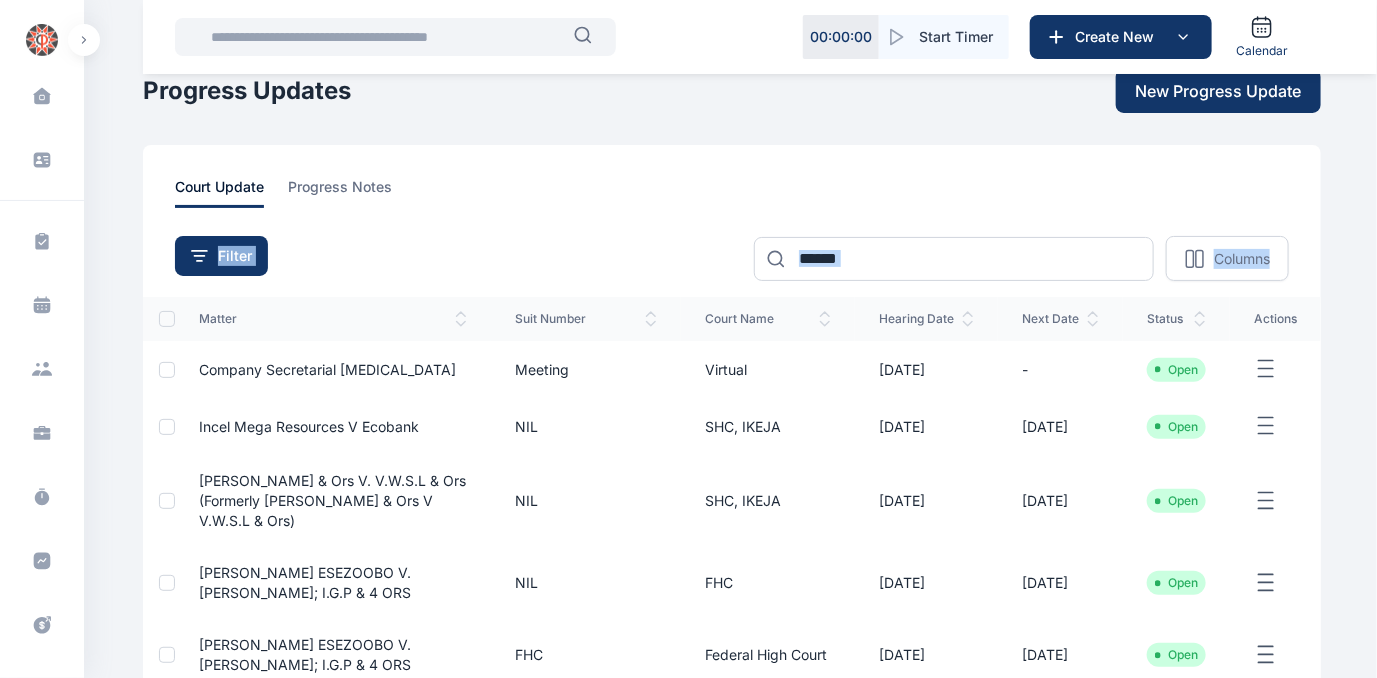 scroll, scrollTop: 0, scrollLeft: 0, axis: both 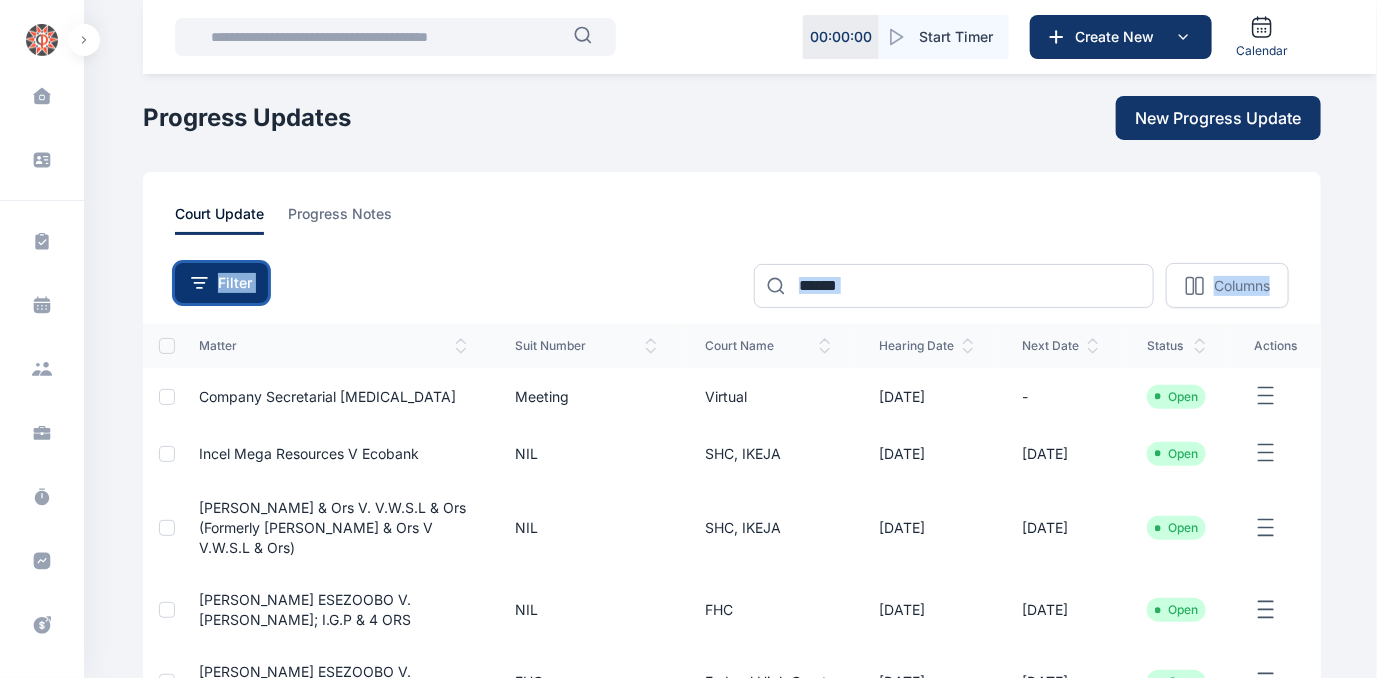 click on "Filter" at bounding box center [235, 283] 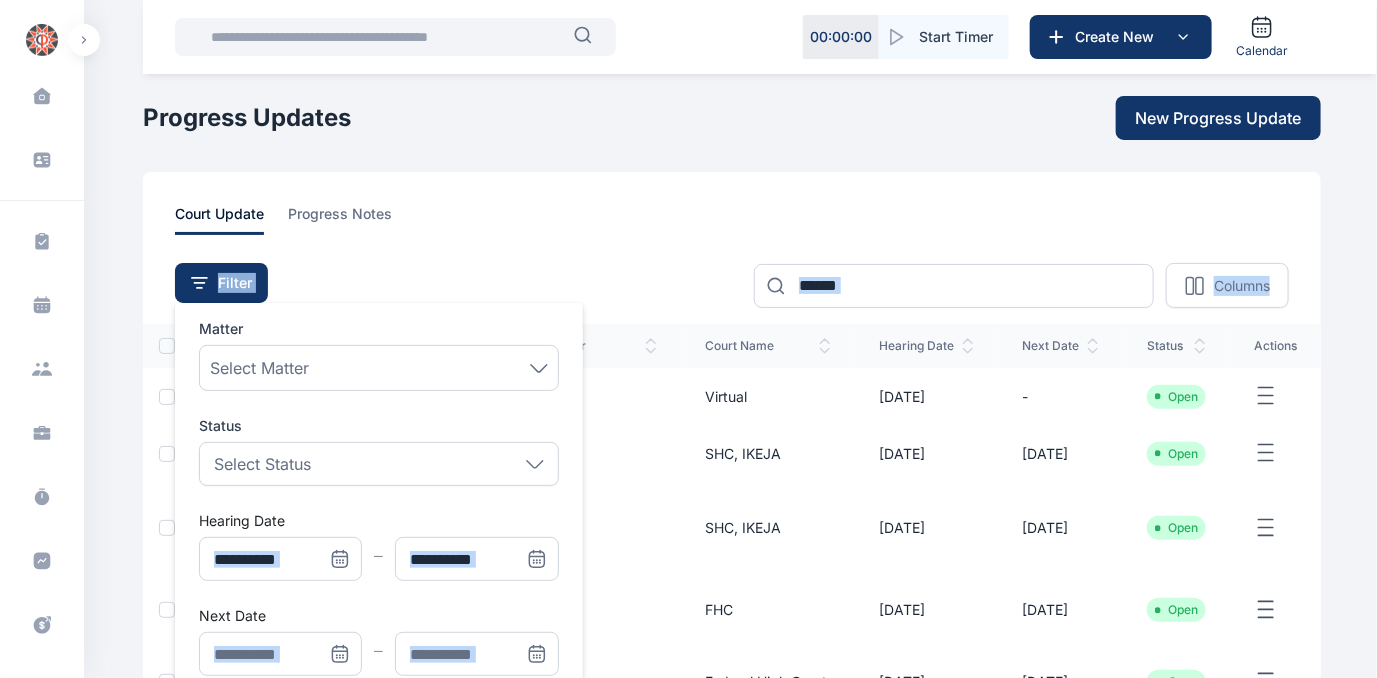 click 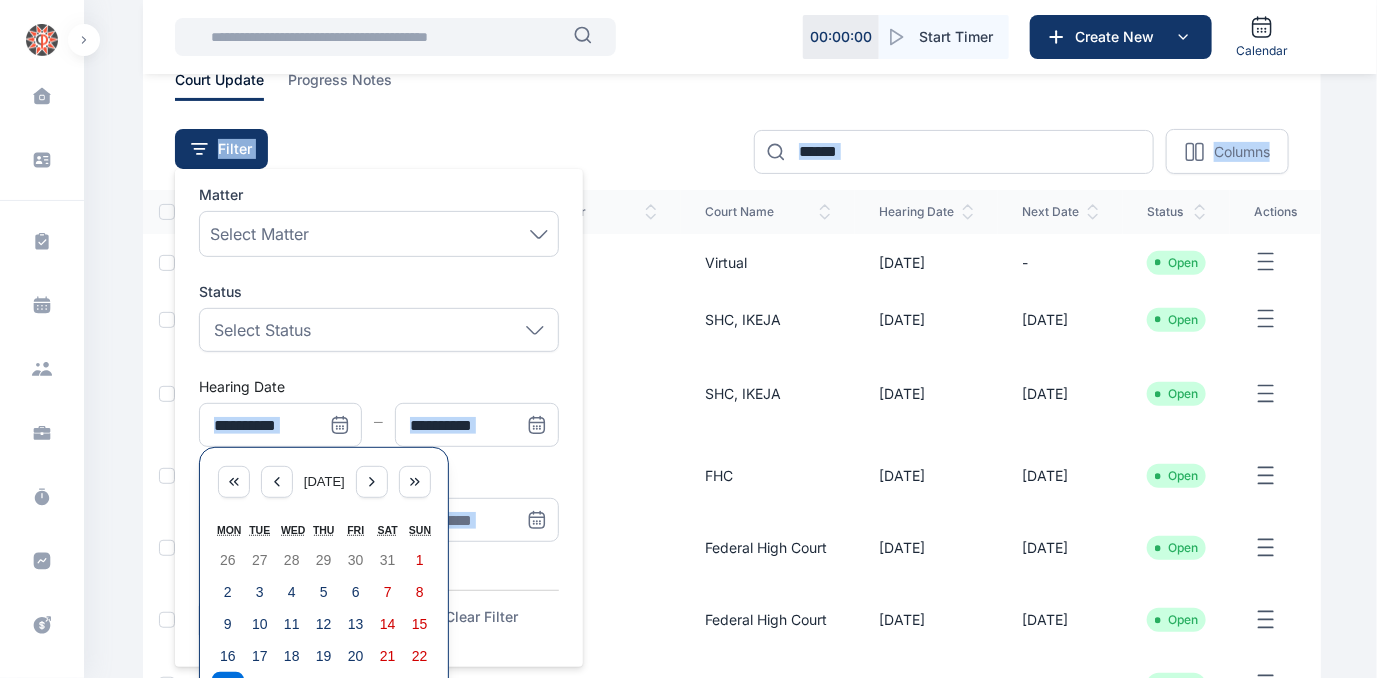 scroll, scrollTop: 141, scrollLeft: 0, axis: vertical 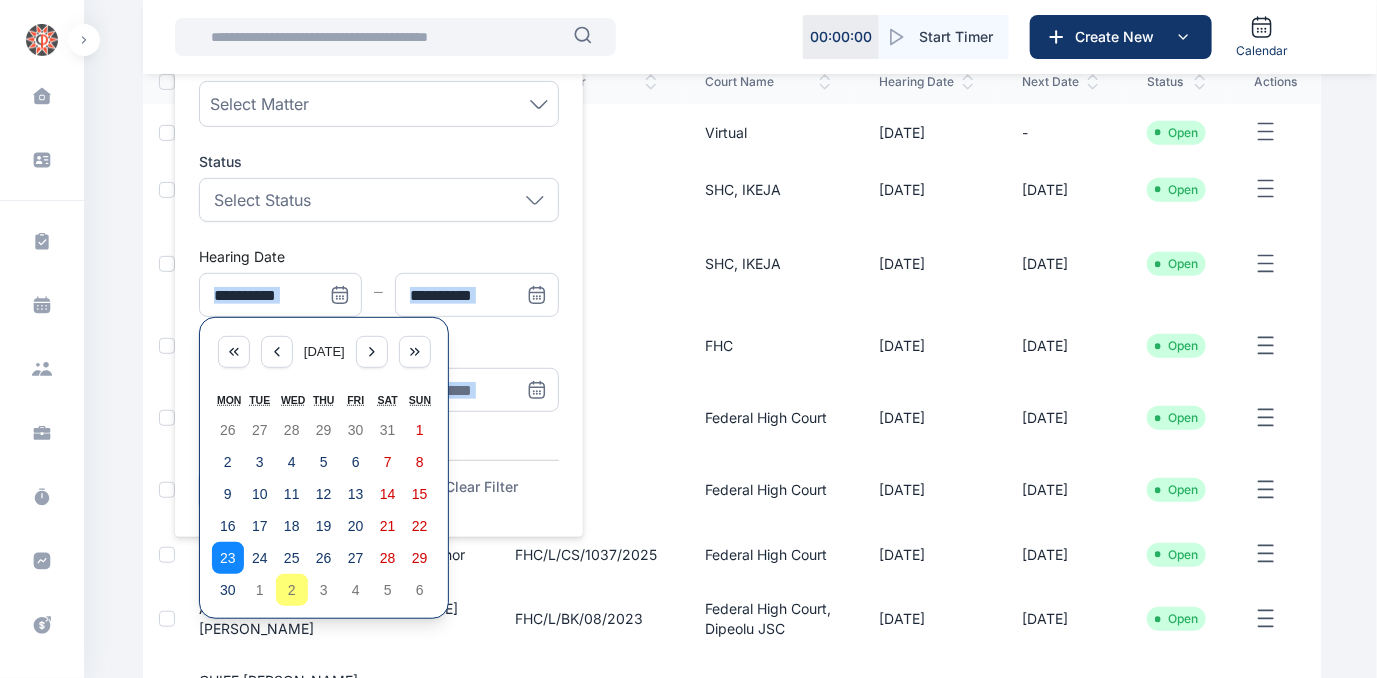 click on "23" at bounding box center (228, 558) 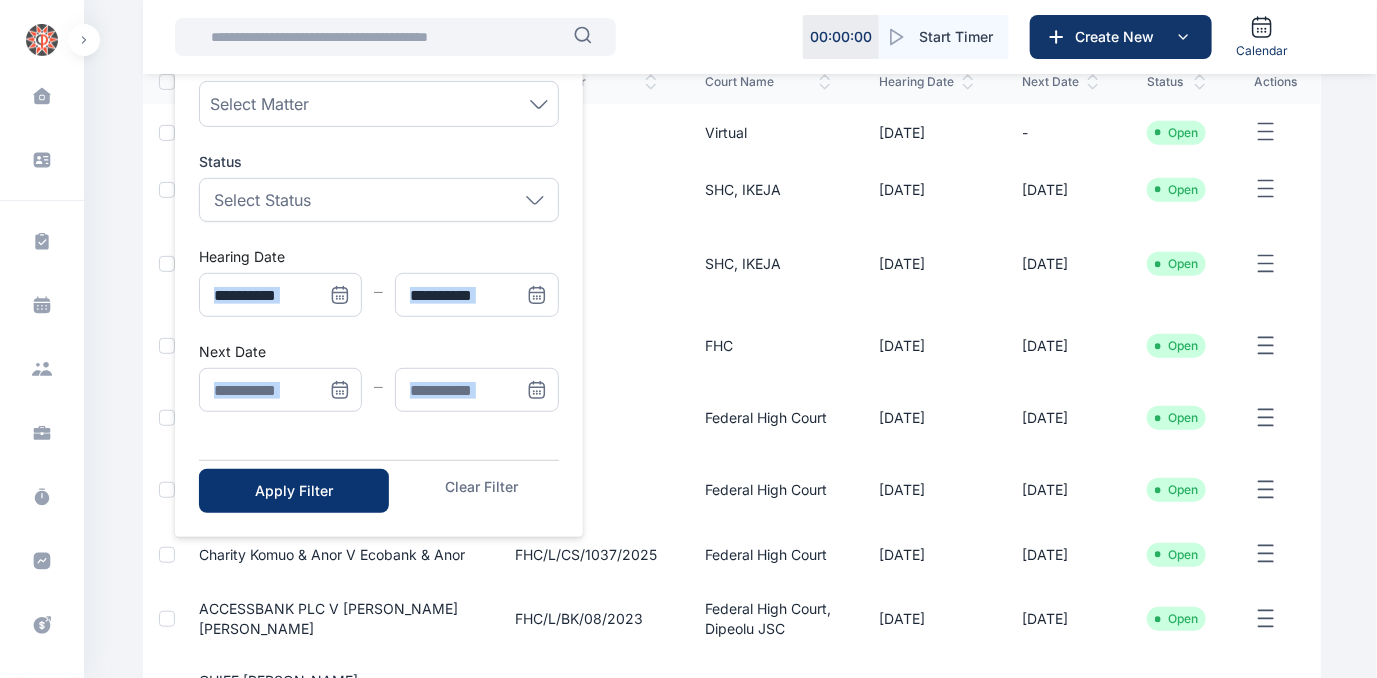 click on "Apply Filter" at bounding box center [294, 491] 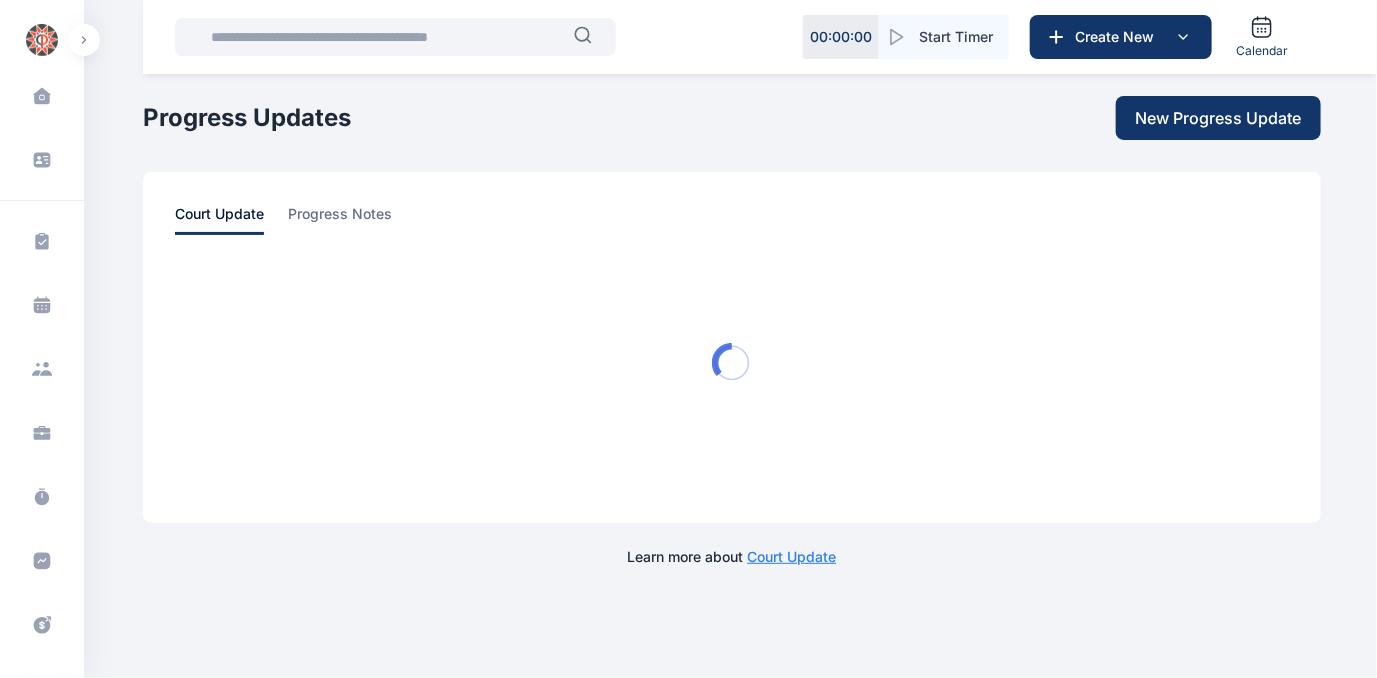 scroll, scrollTop: 0, scrollLeft: 0, axis: both 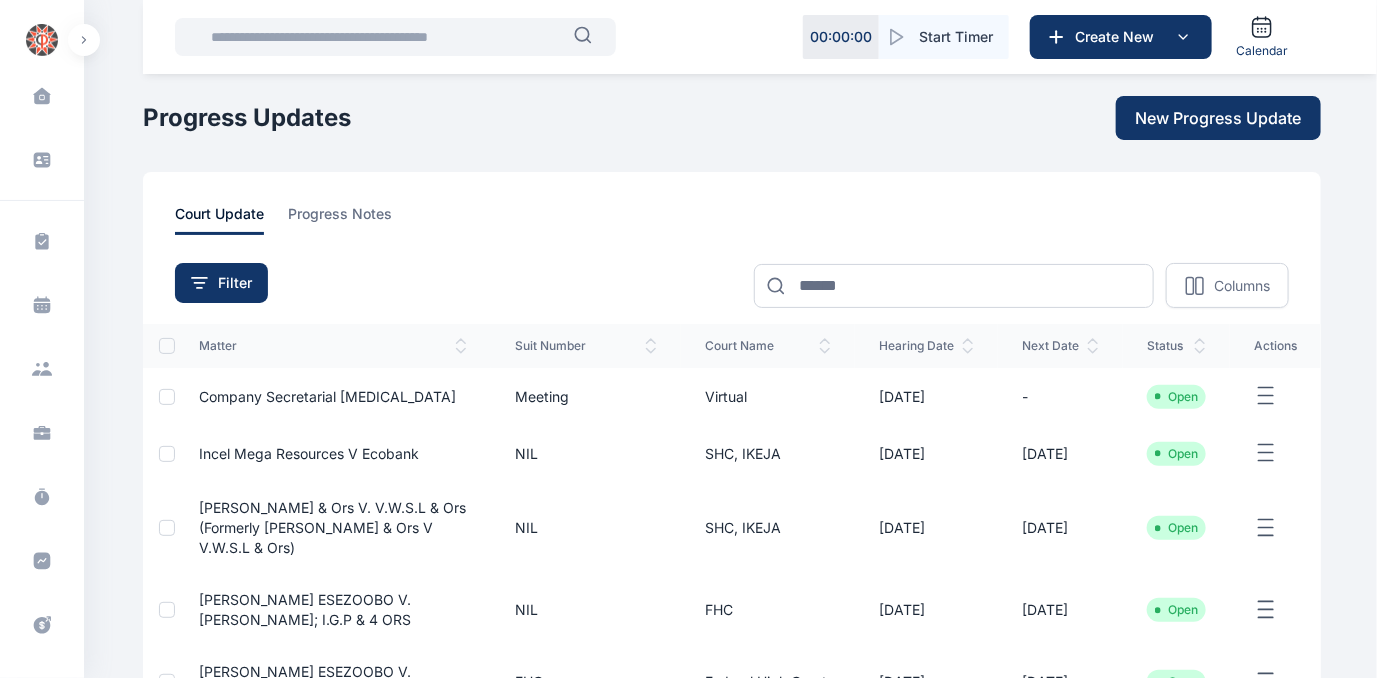 click on "**********" at bounding box center [688, 651] 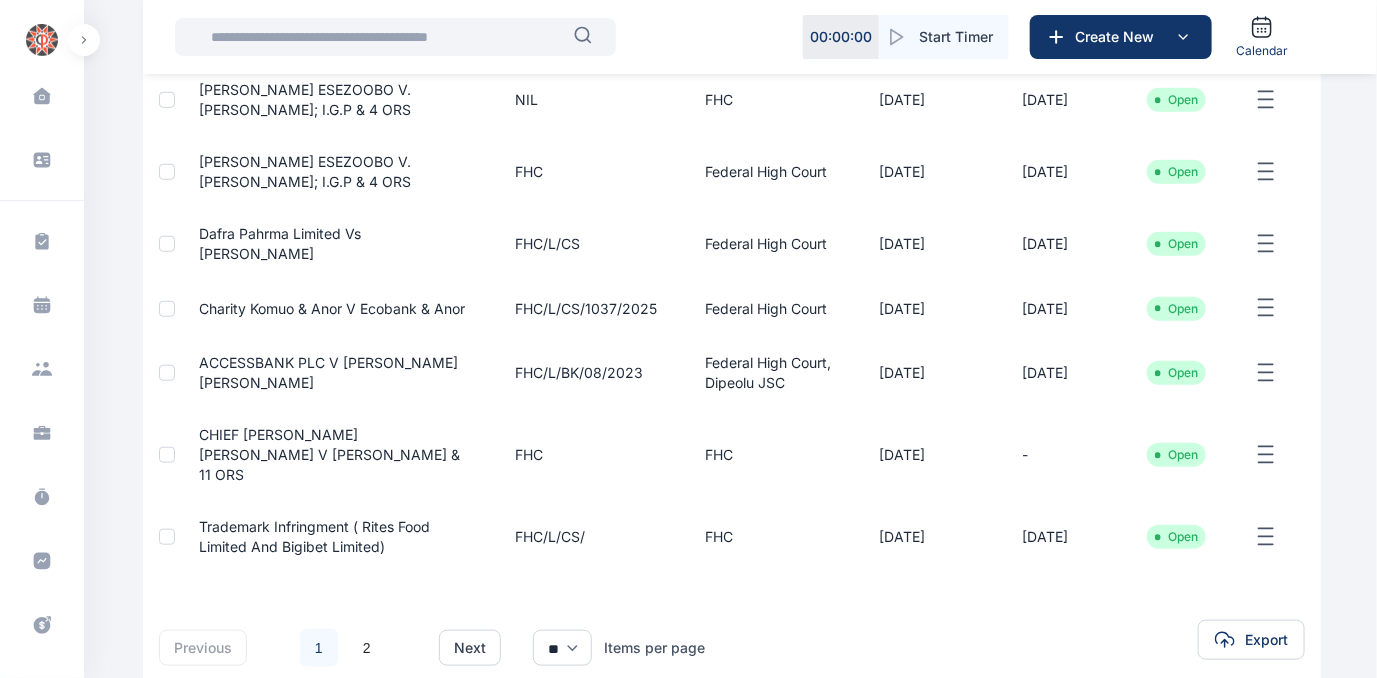 scroll, scrollTop: 592, scrollLeft: 0, axis: vertical 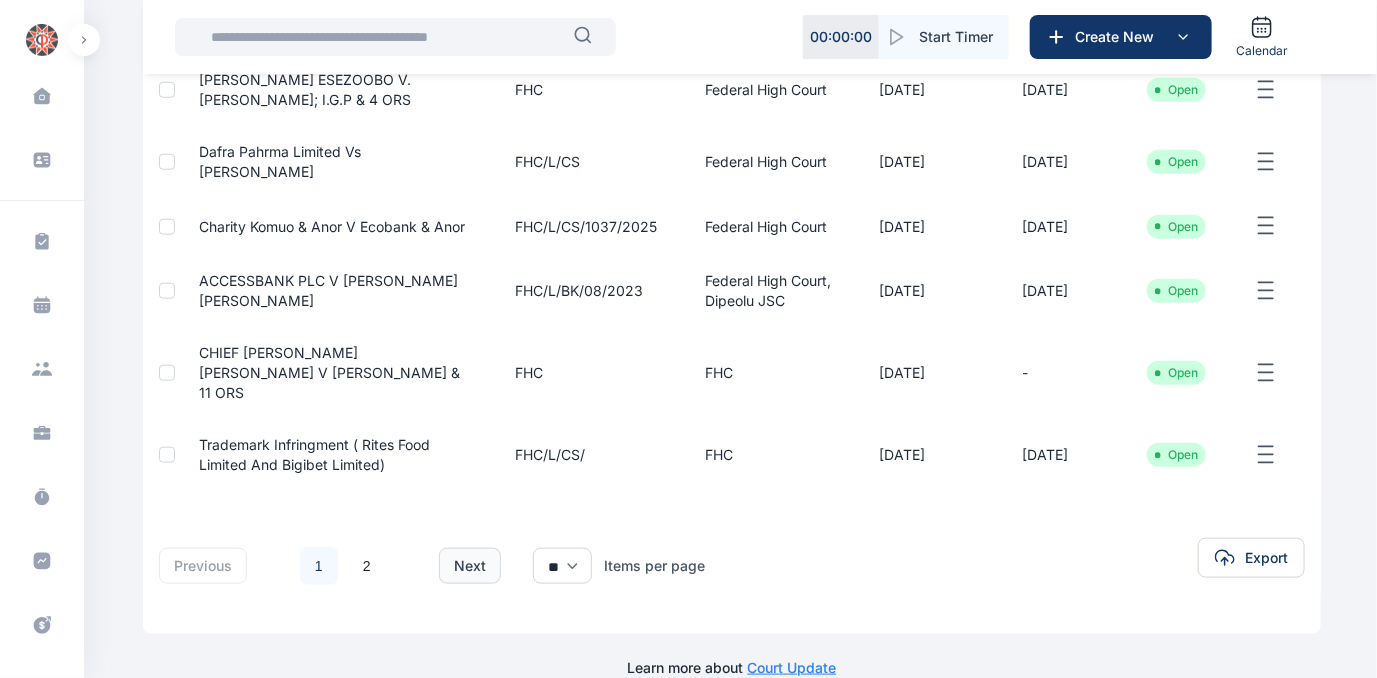 click on "next" at bounding box center [470, 566] 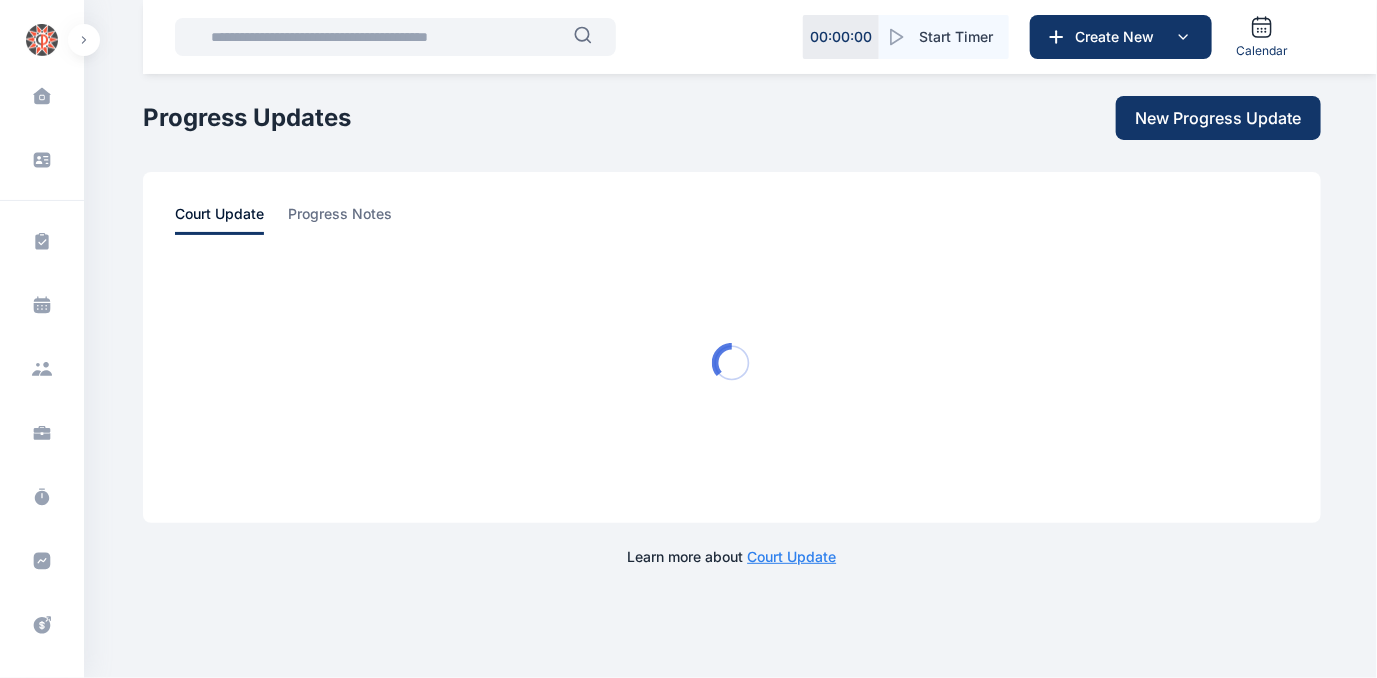 scroll, scrollTop: 0, scrollLeft: 0, axis: both 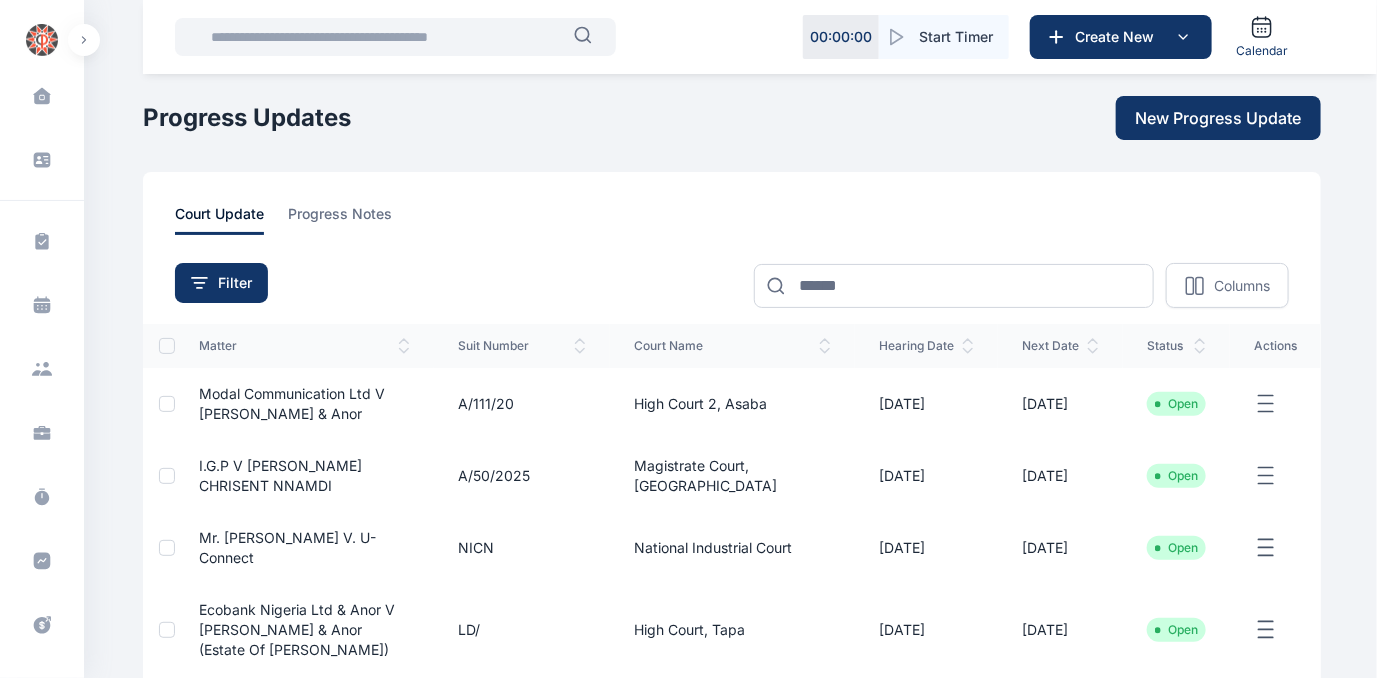 drag, startPoint x: 1376, startPoint y: 265, endPoint x: 1381, endPoint y: 296, distance: 31.400637 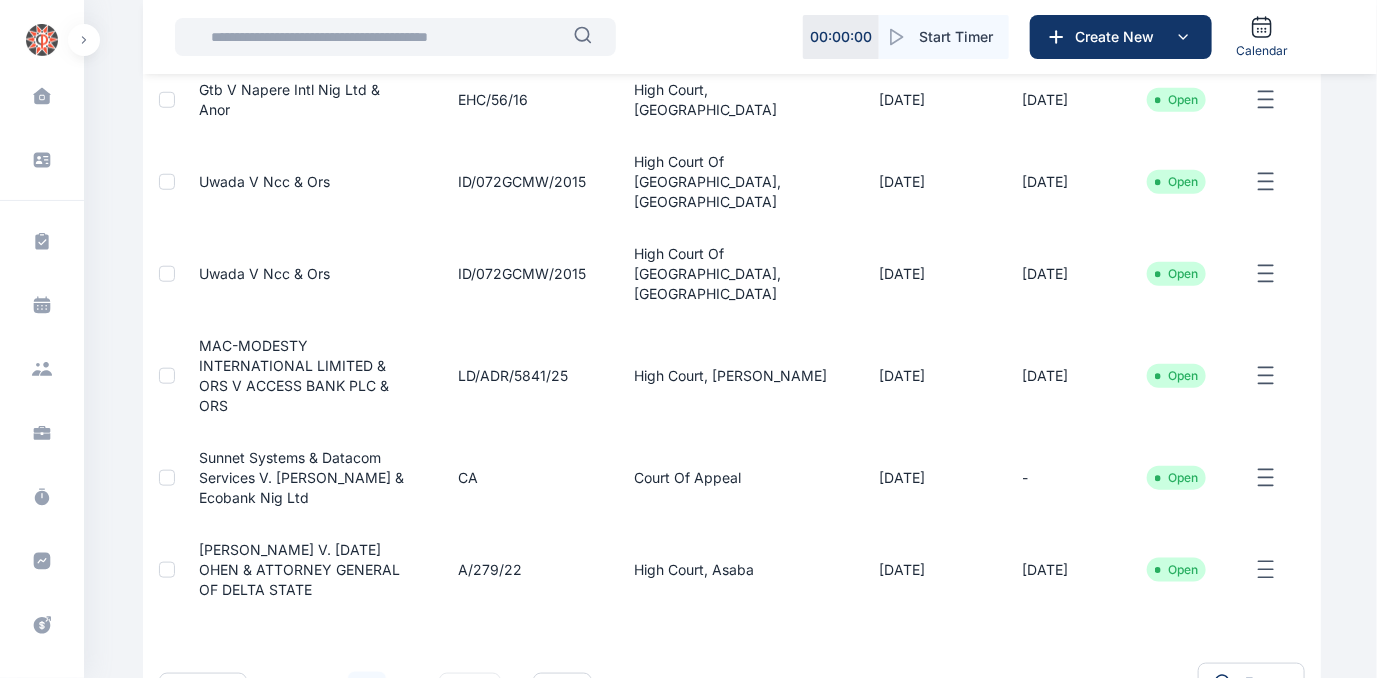 scroll, scrollTop: 621, scrollLeft: 0, axis: vertical 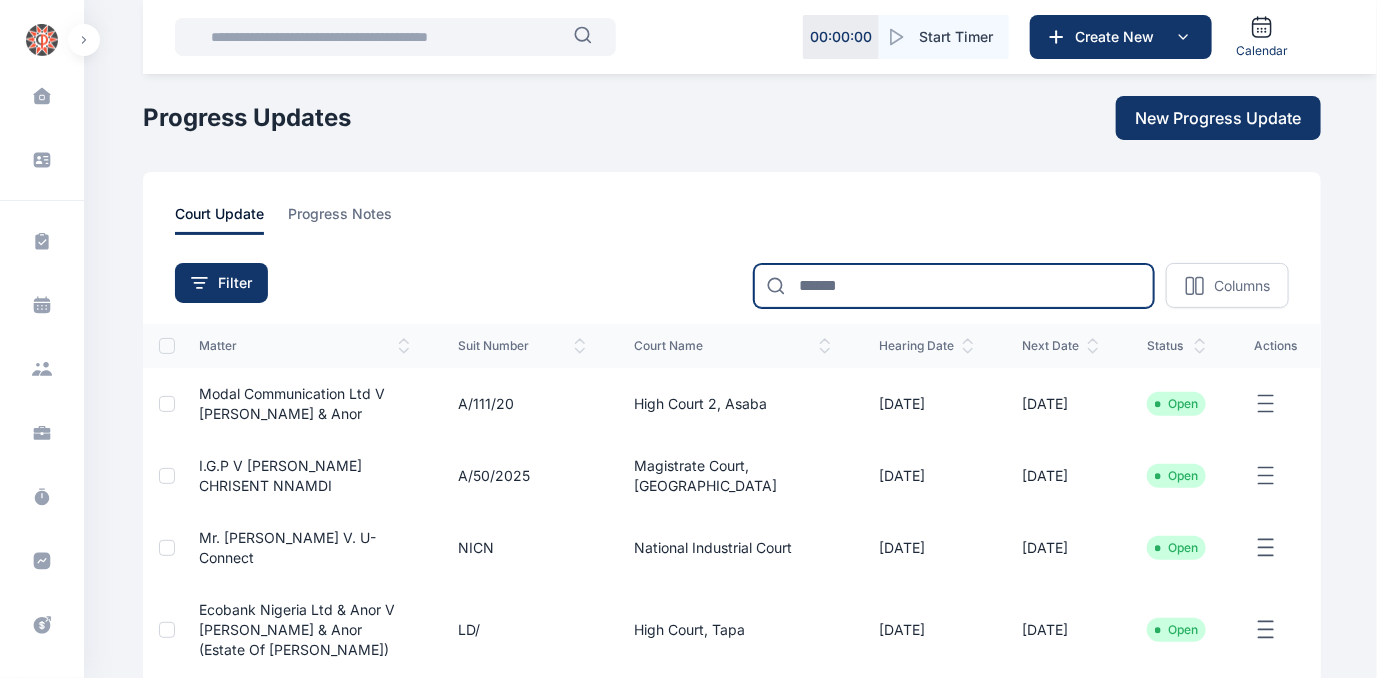 click at bounding box center [954, 286] 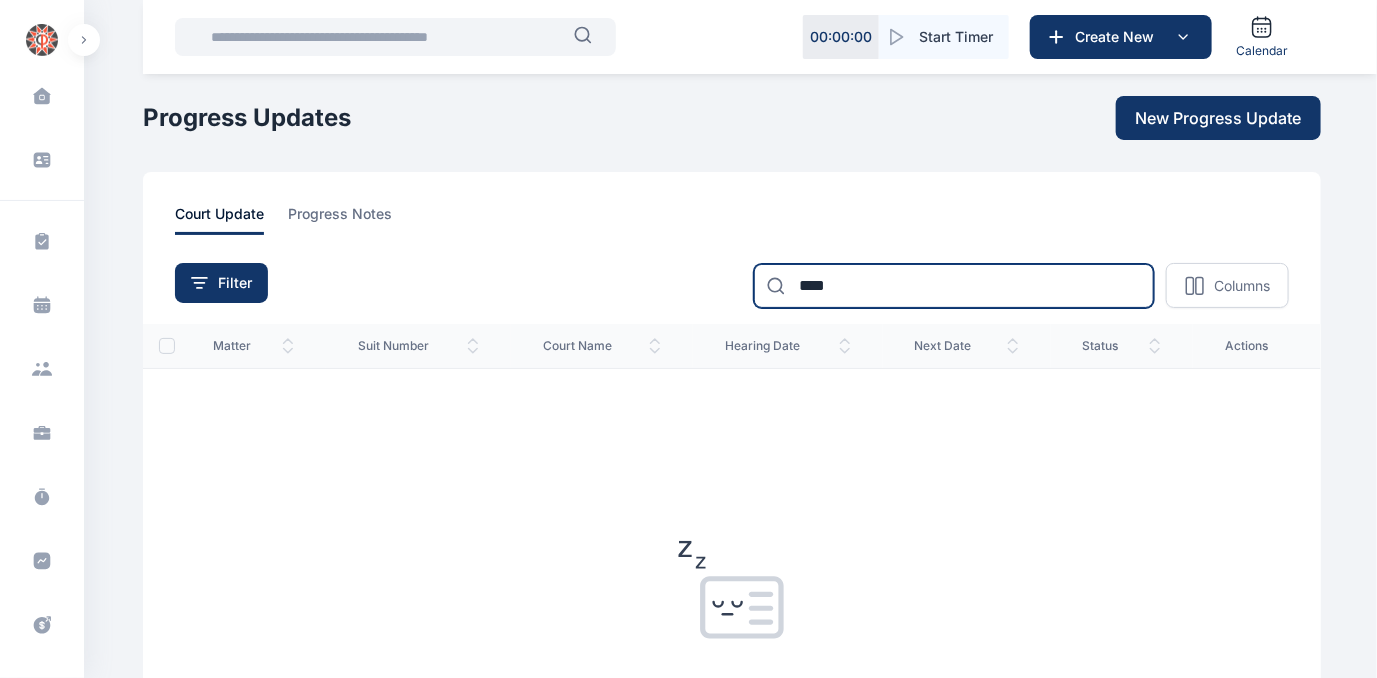 click on "****" at bounding box center [954, 286] 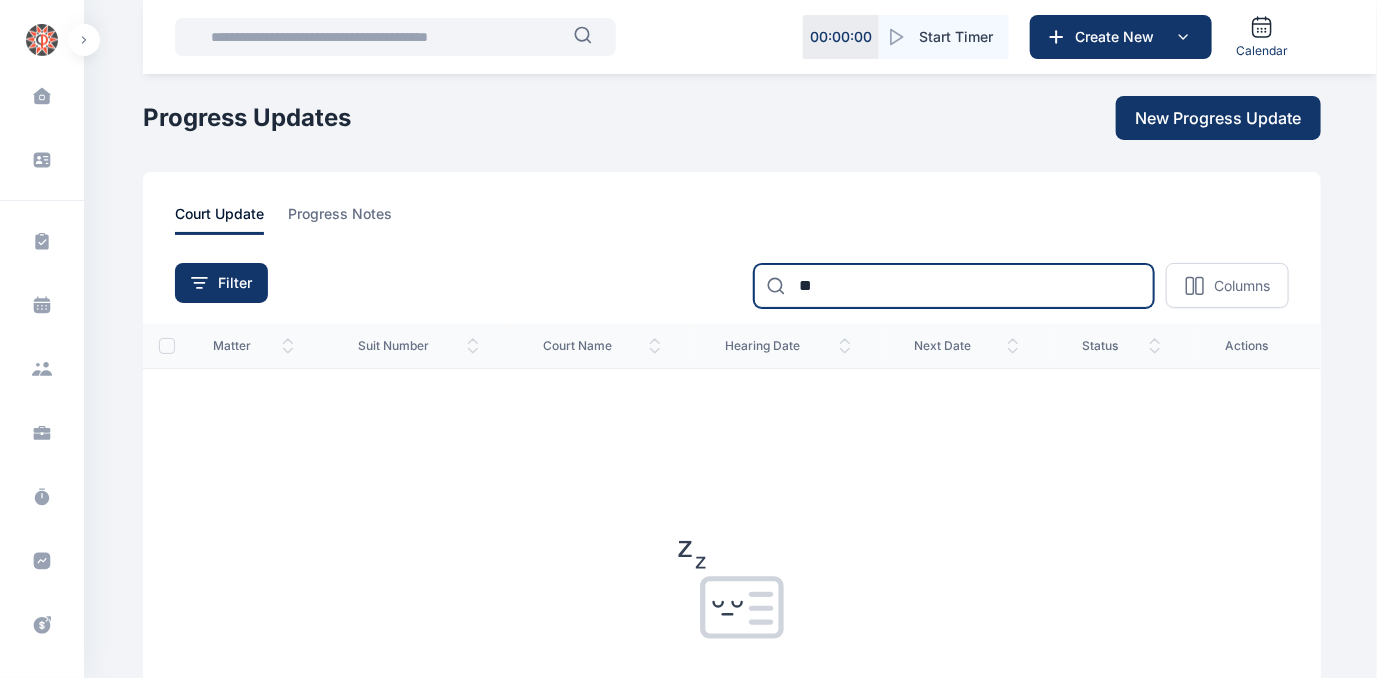 type on "*" 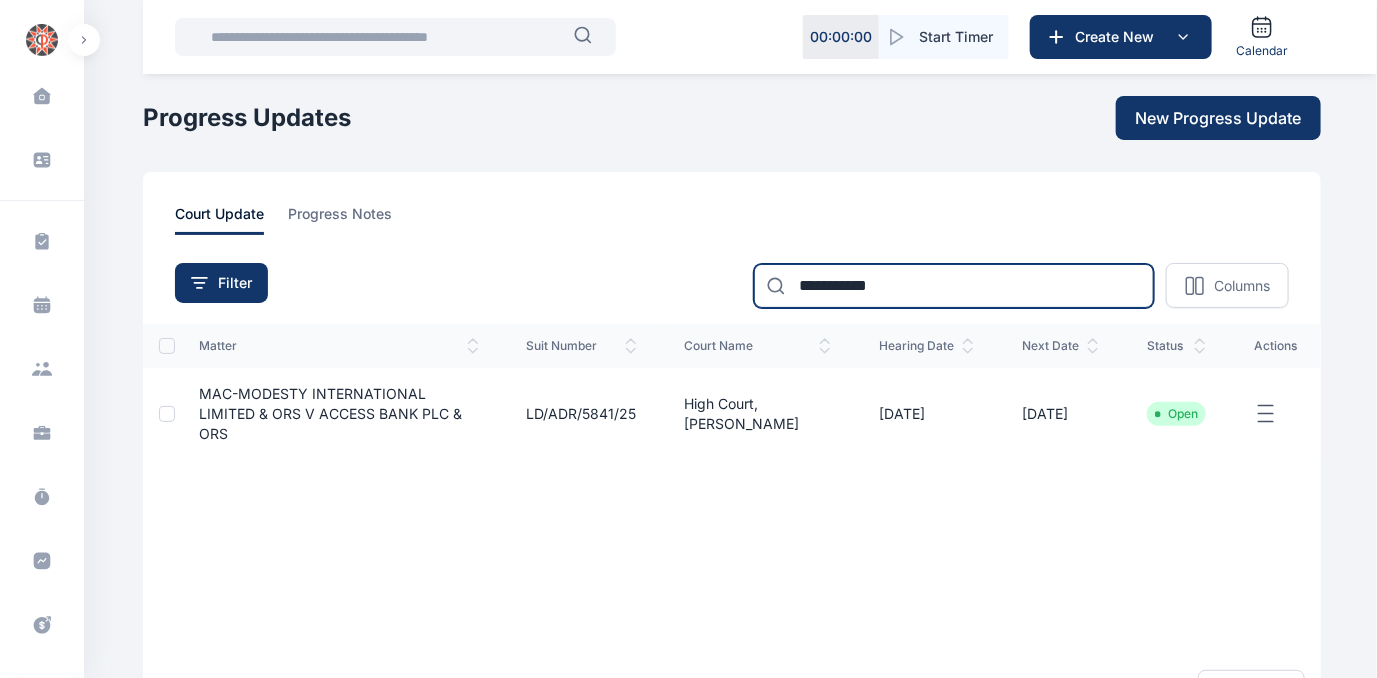 click on "**********" at bounding box center (954, 286) 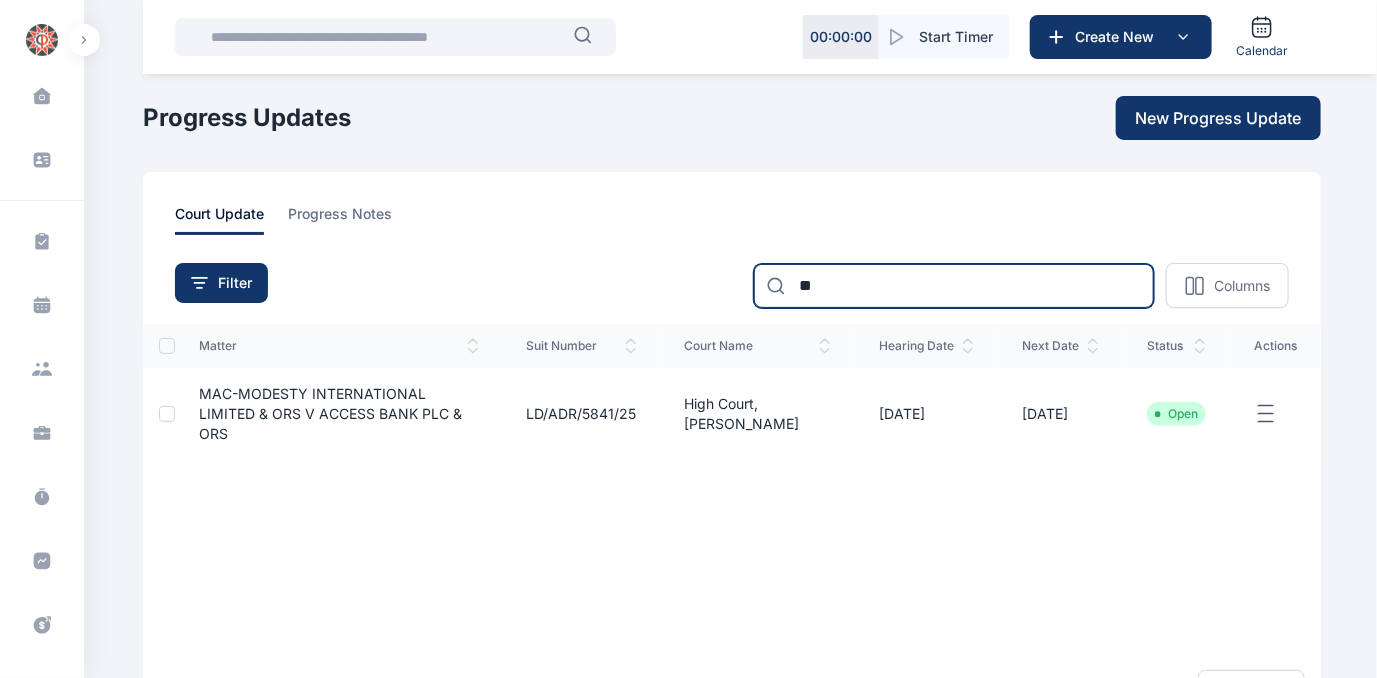 type on "*" 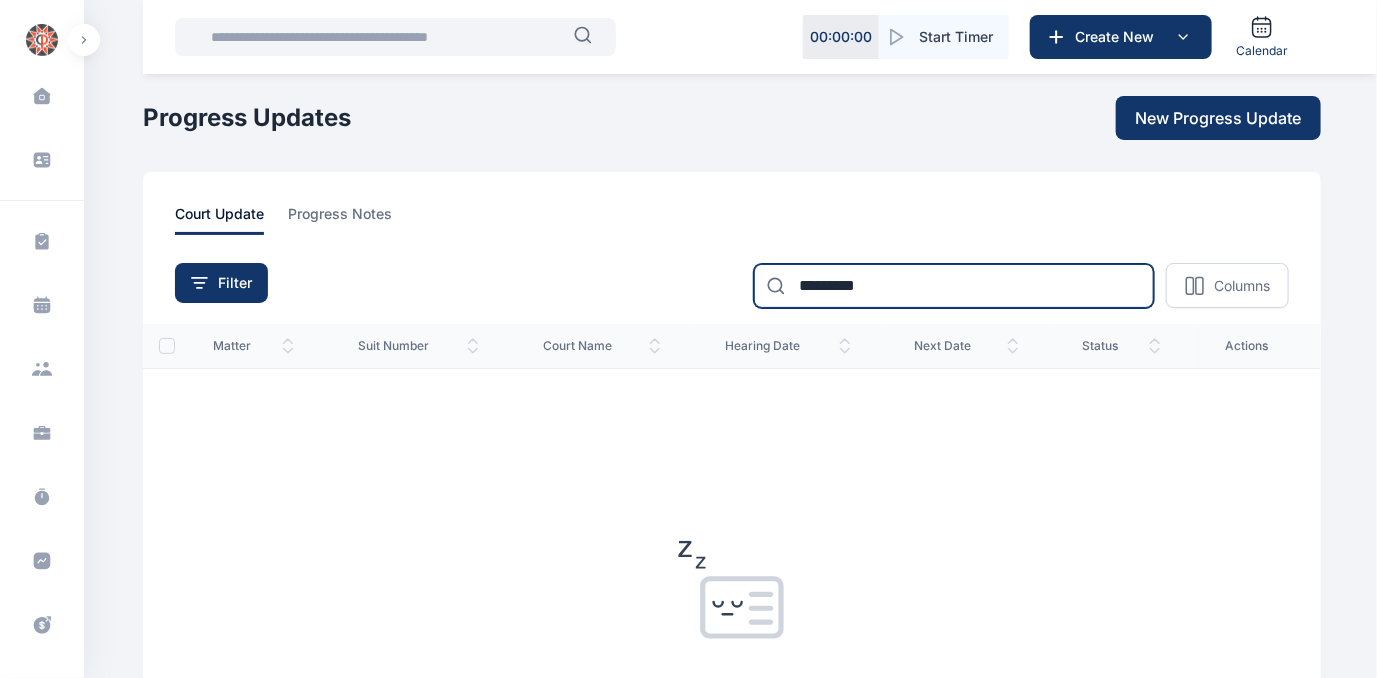 click on "*********" at bounding box center [954, 286] 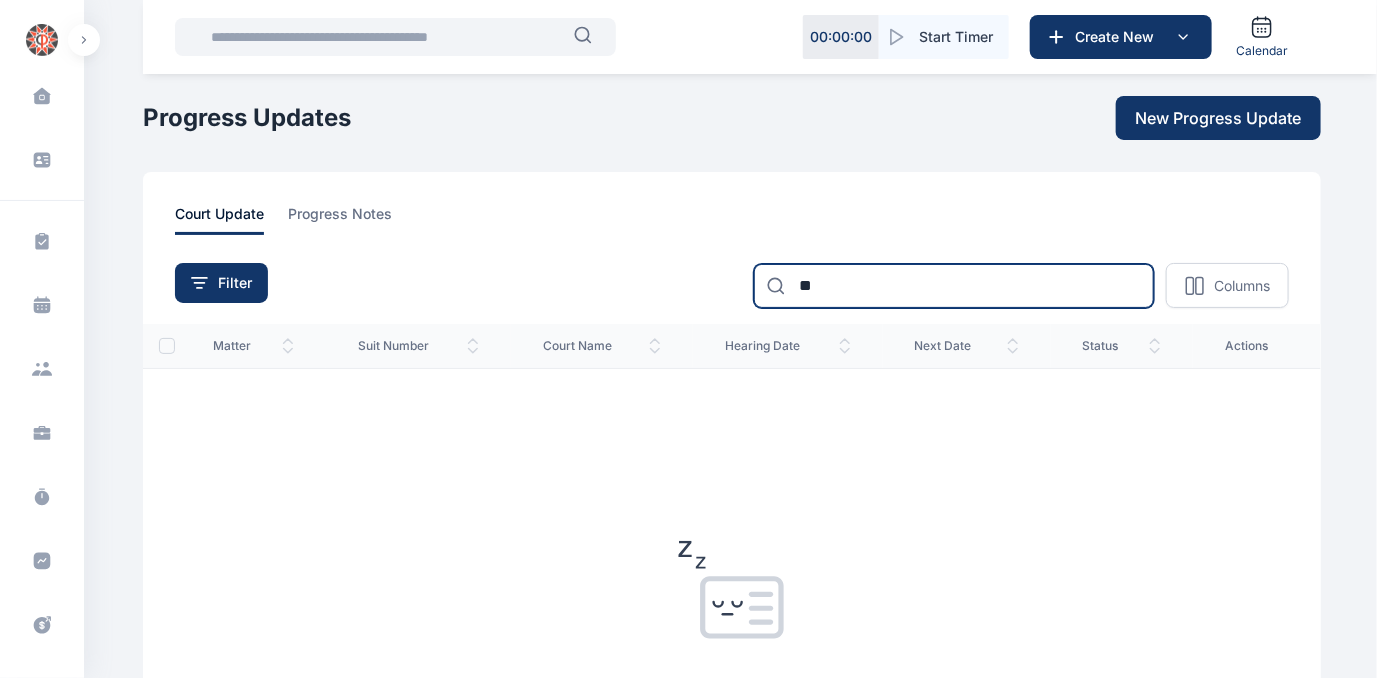 type on "*" 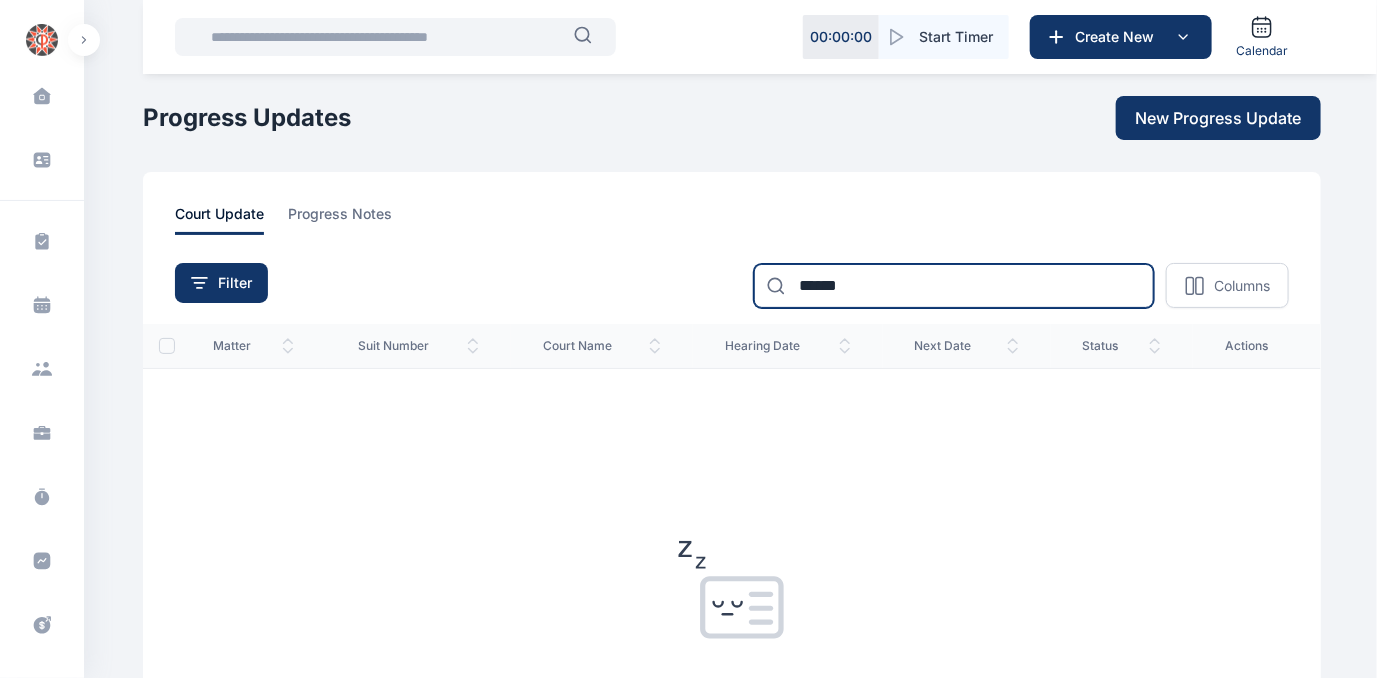 click on "******" at bounding box center [954, 286] 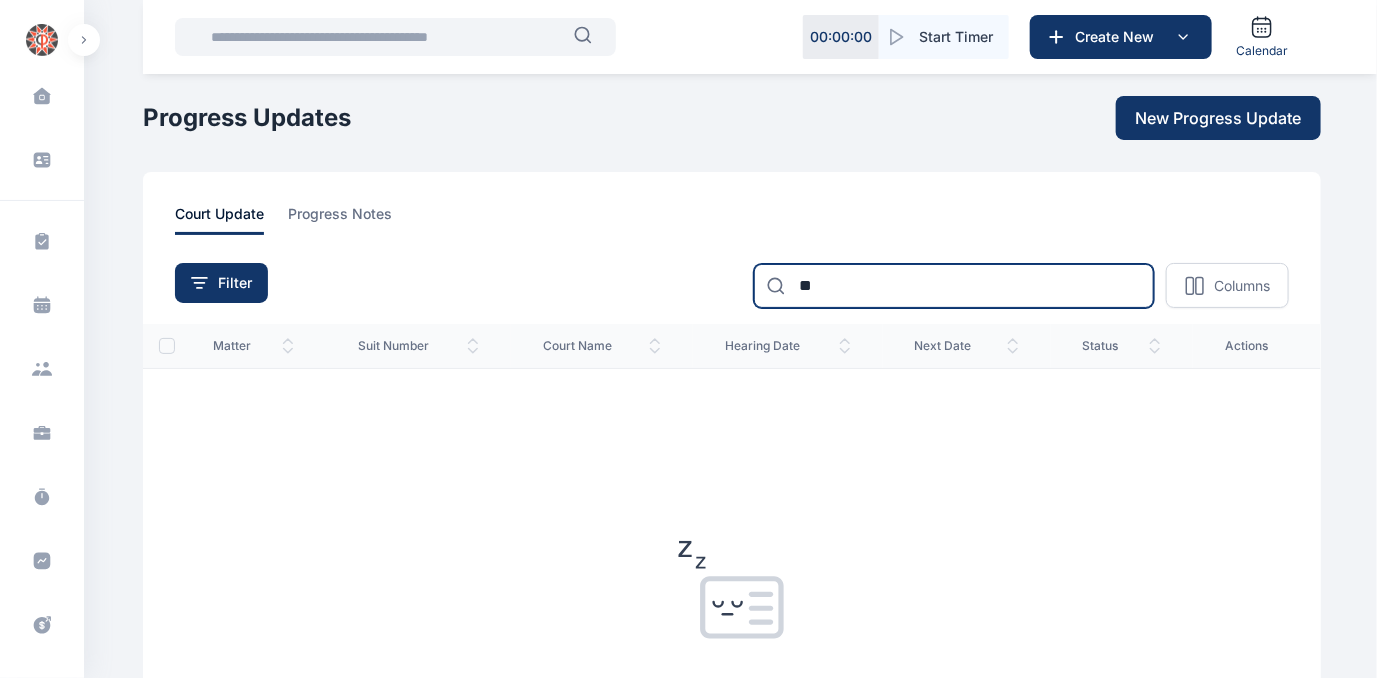 type on "*" 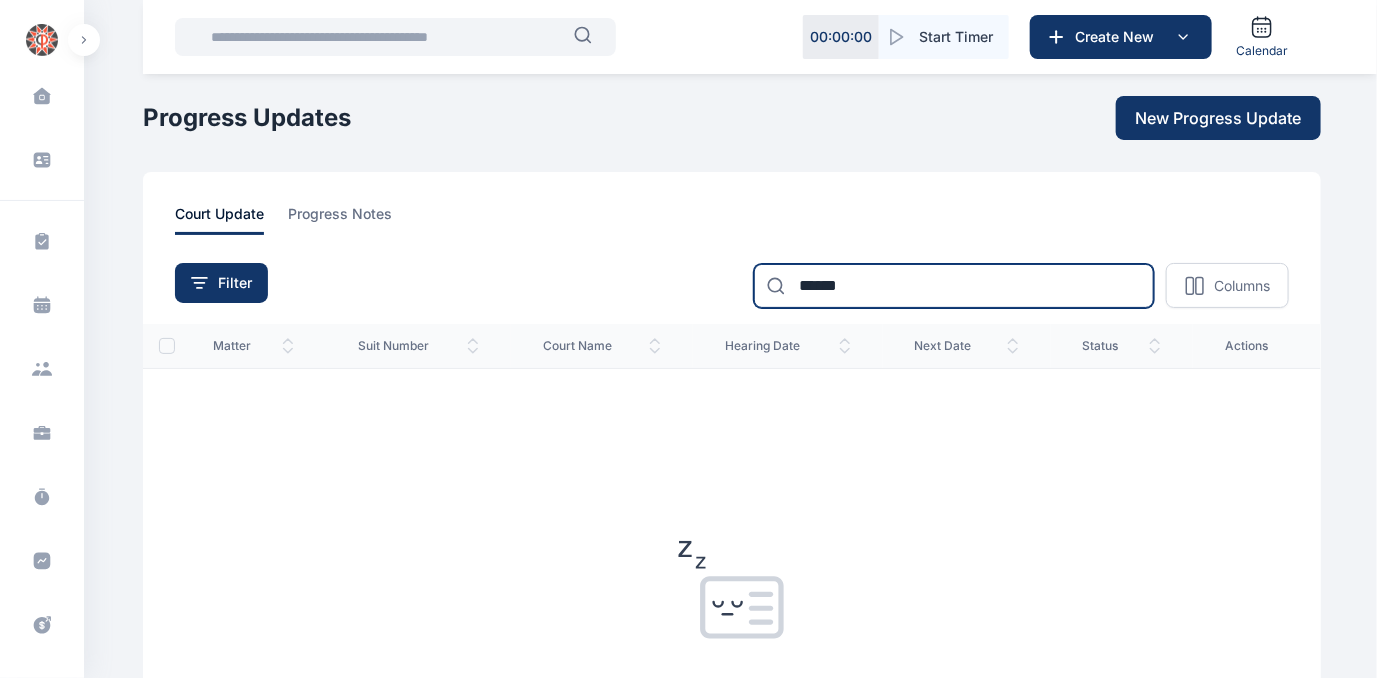 type on "******" 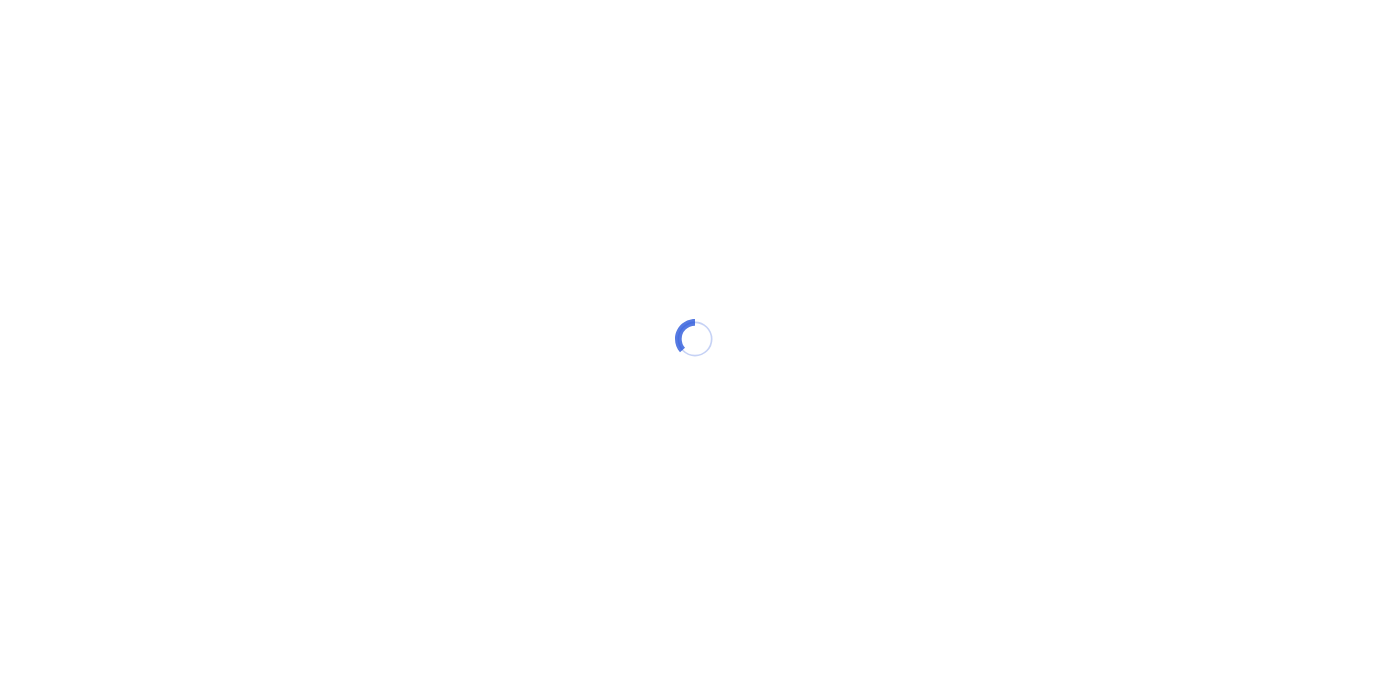 scroll, scrollTop: 0, scrollLeft: 0, axis: both 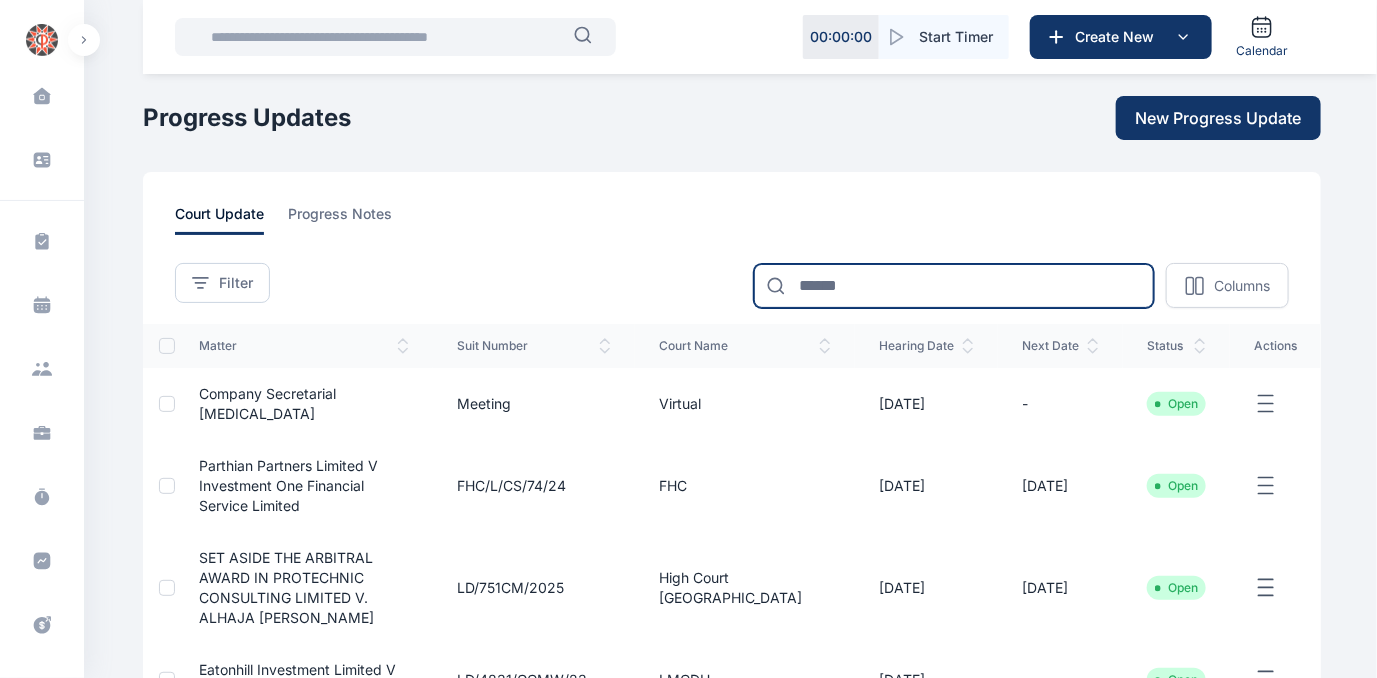 click at bounding box center [954, 286] 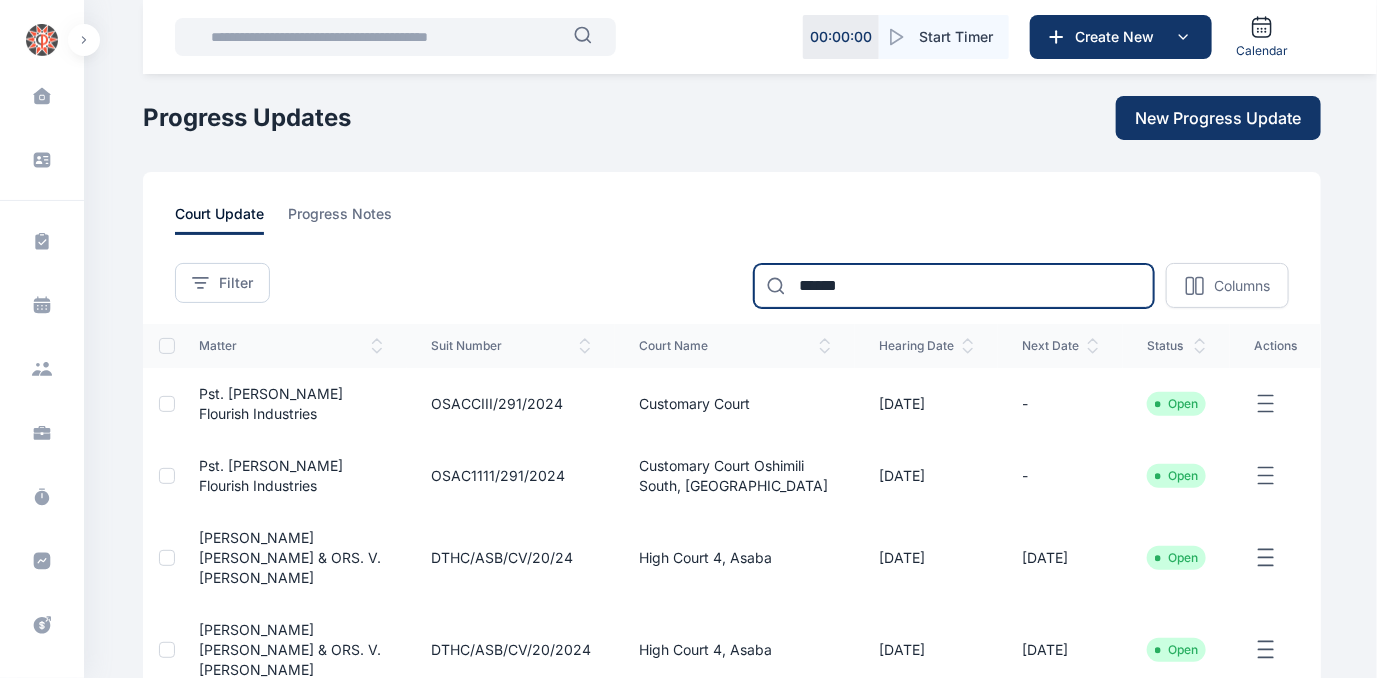 click on "******" at bounding box center (954, 286) 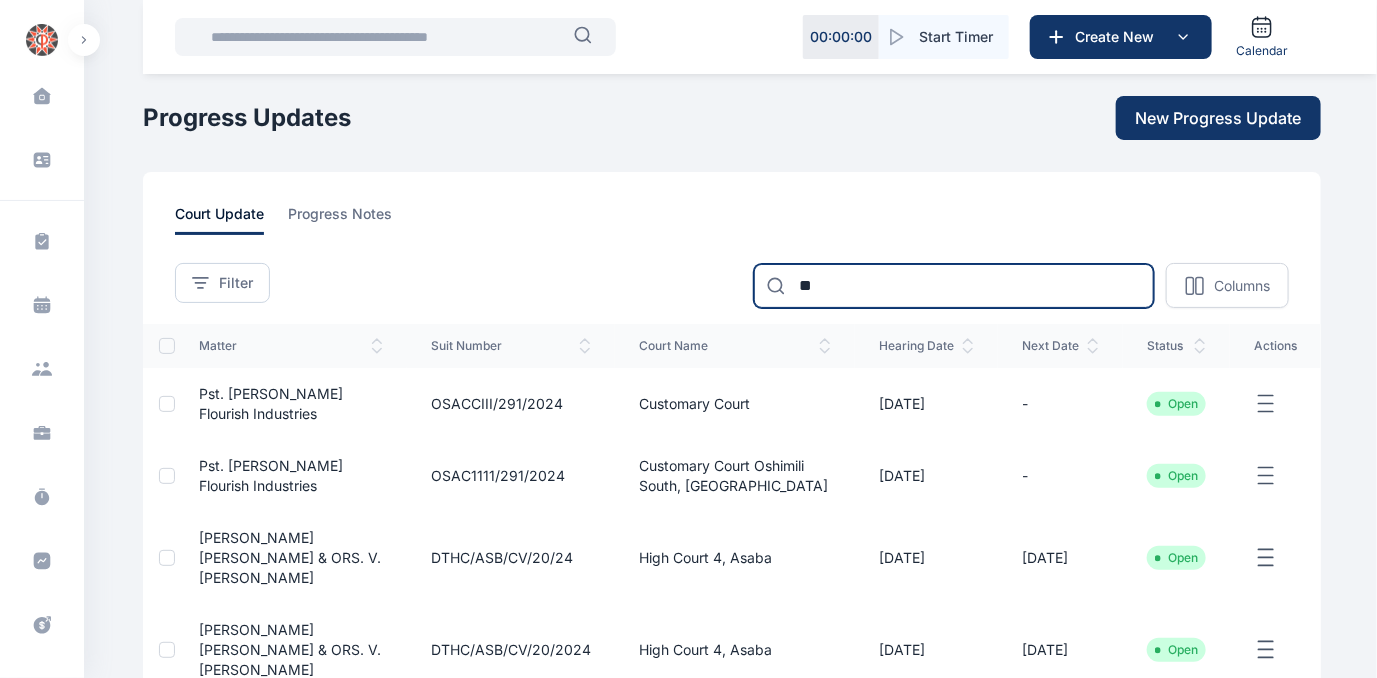 type on "*" 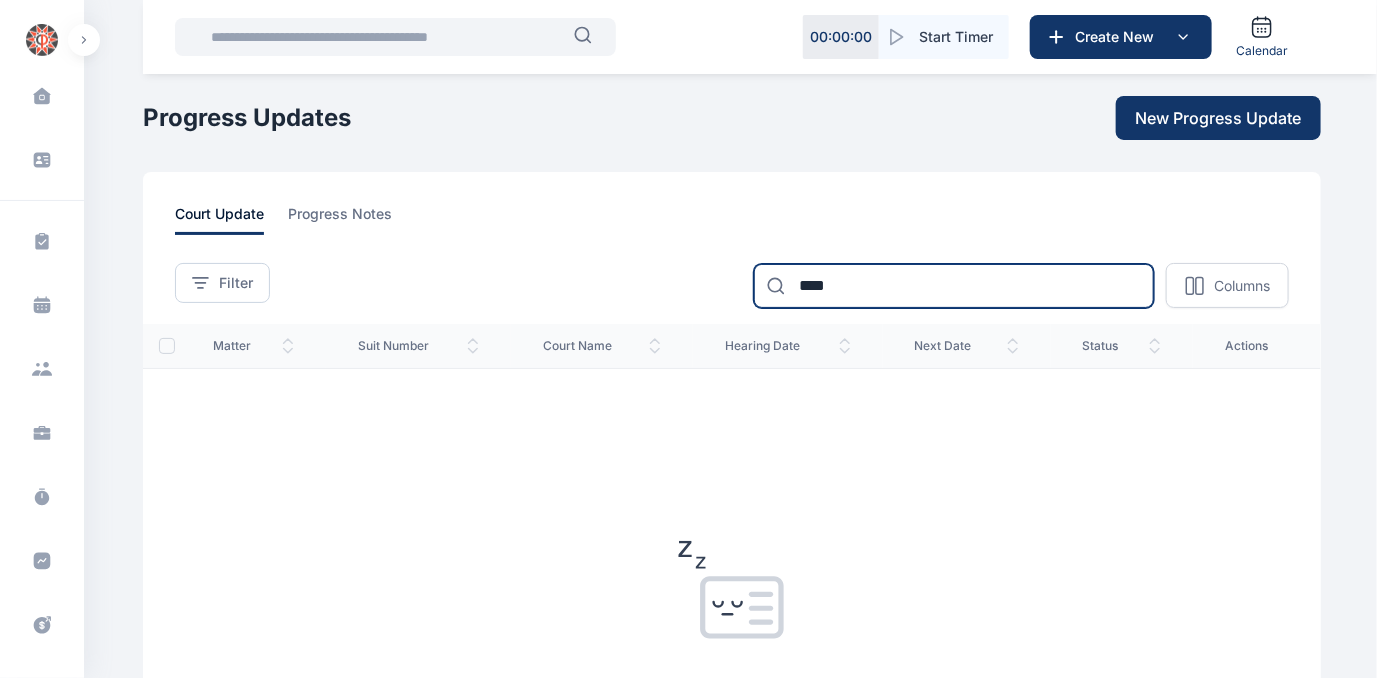click on "****" at bounding box center [954, 286] 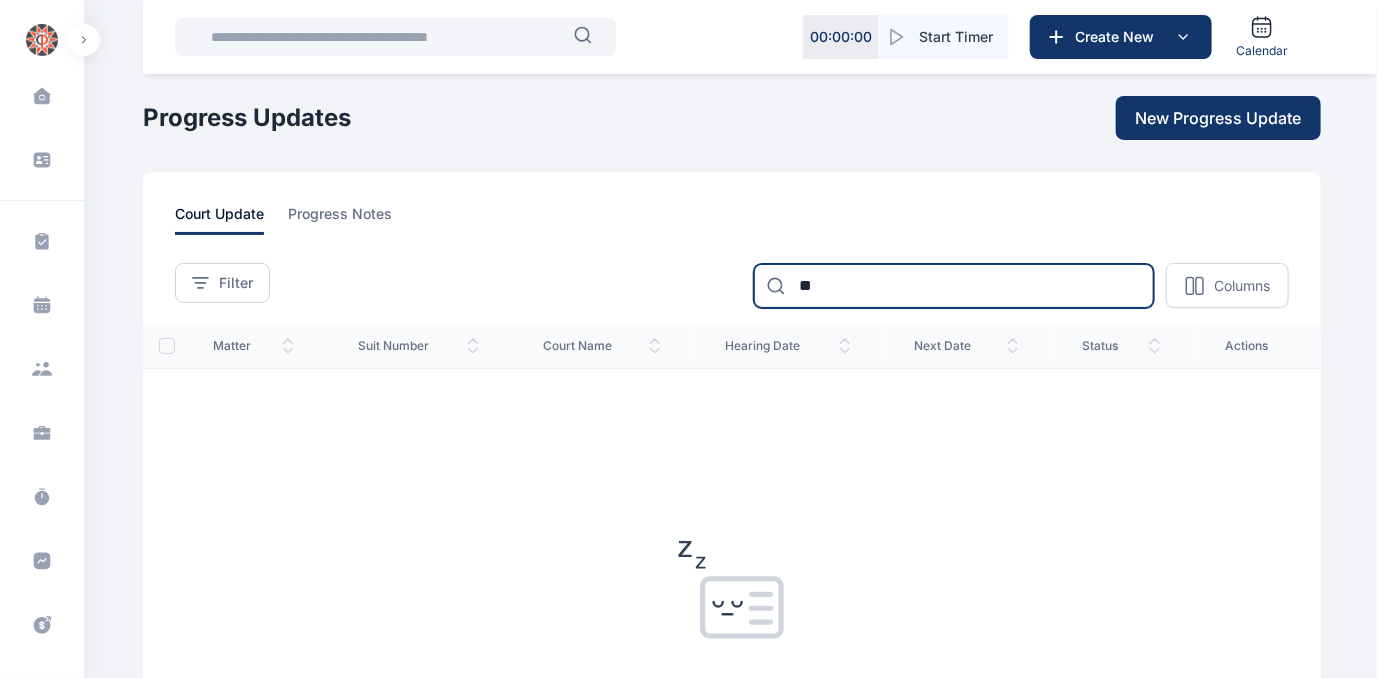 type on "*" 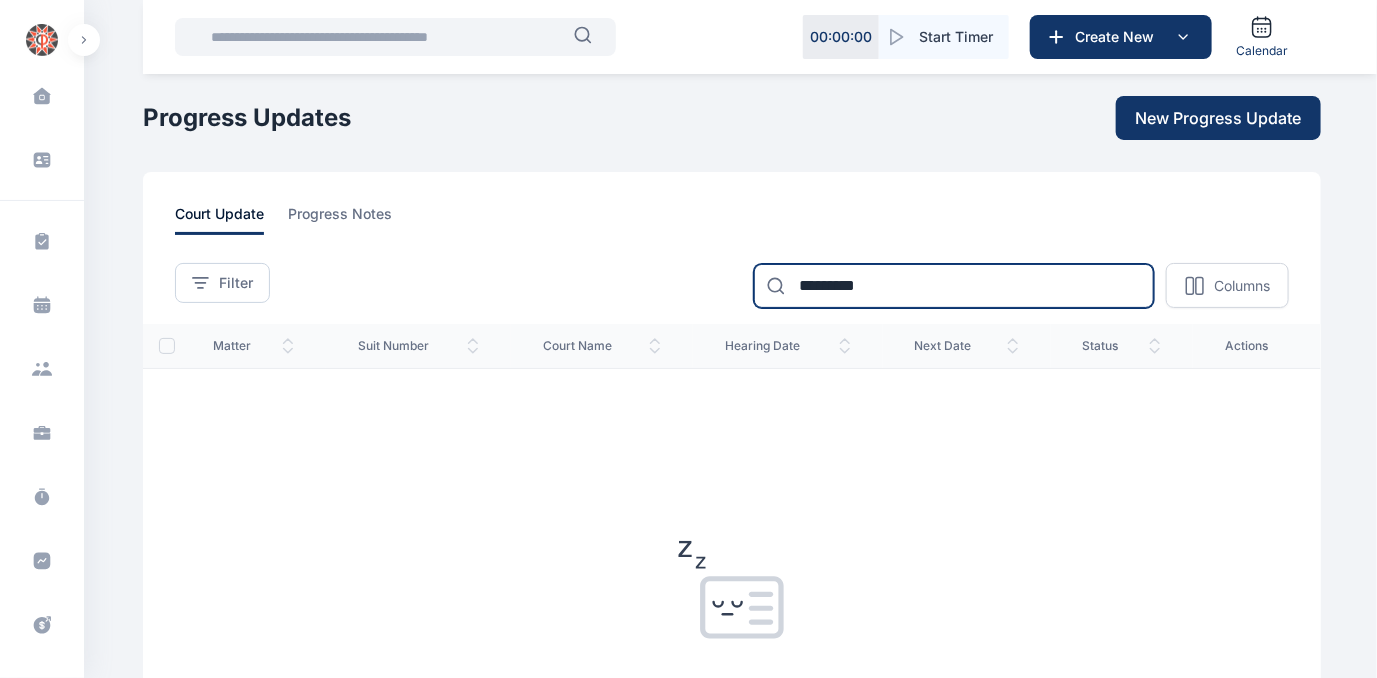 click on "*********" at bounding box center (954, 286) 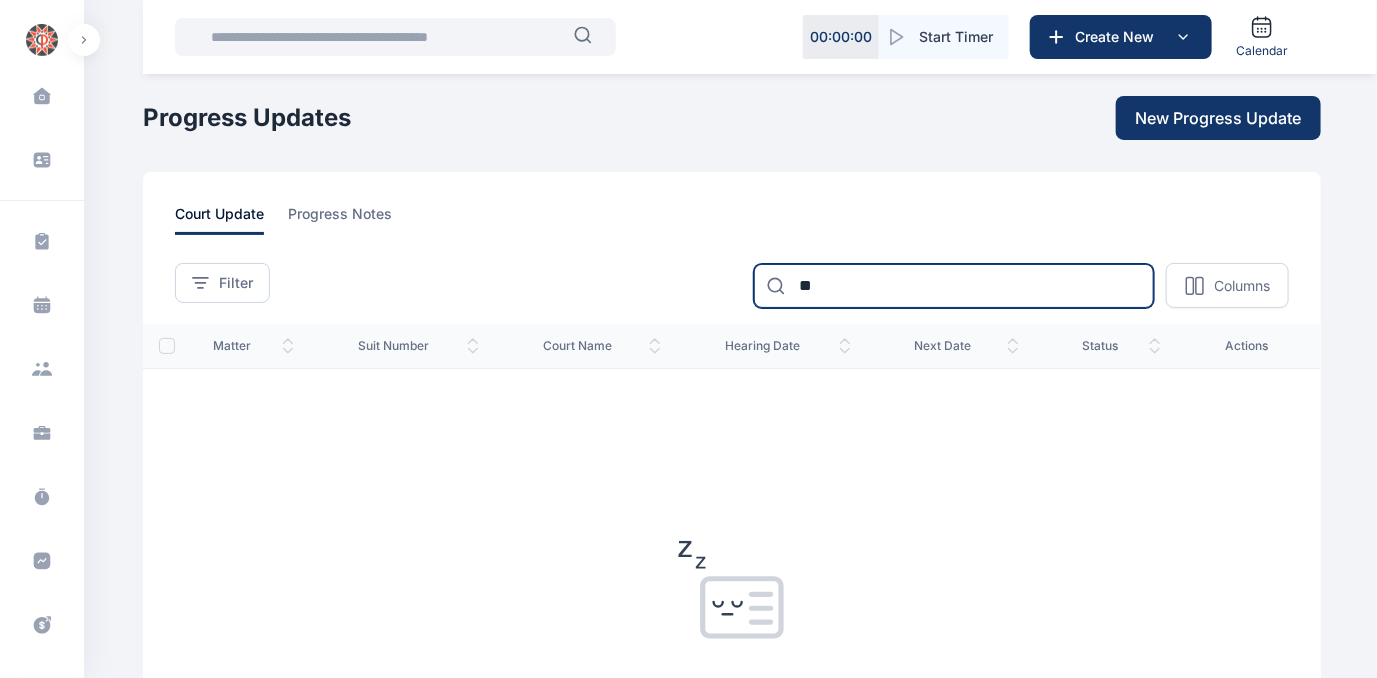 type on "*" 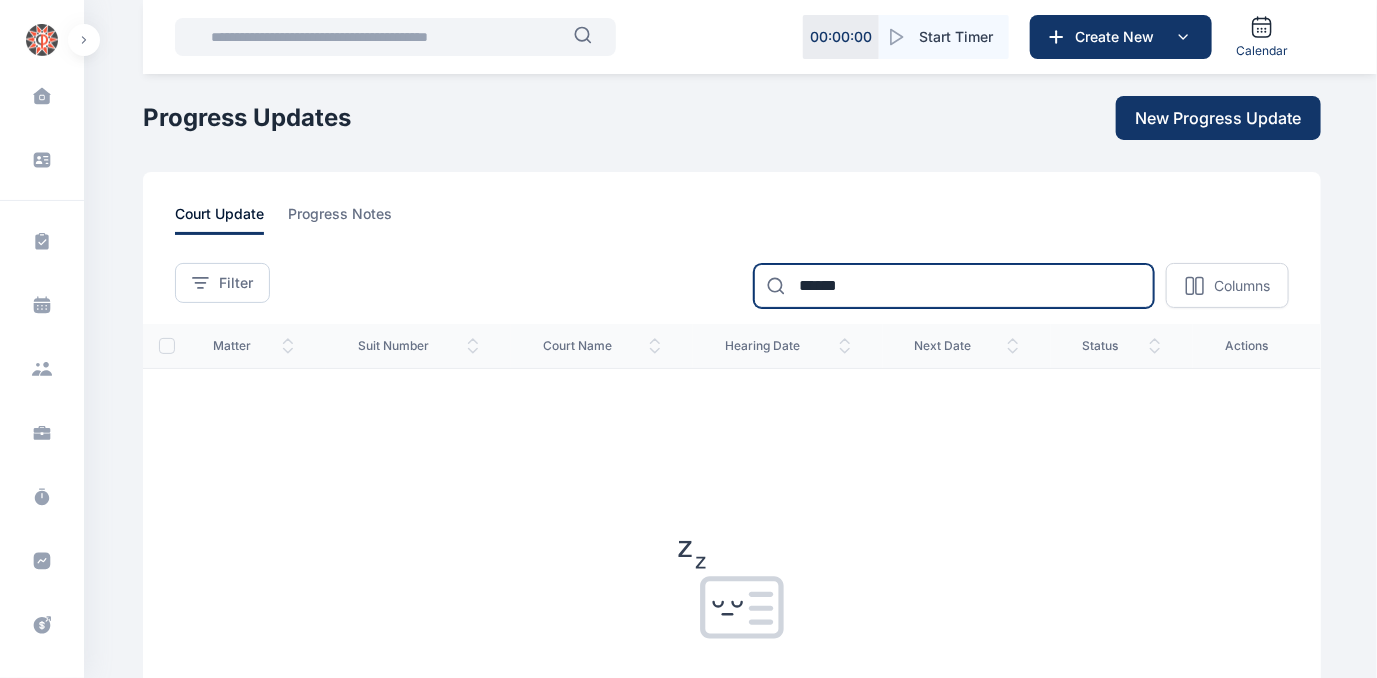 click on "******" at bounding box center [954, 286] 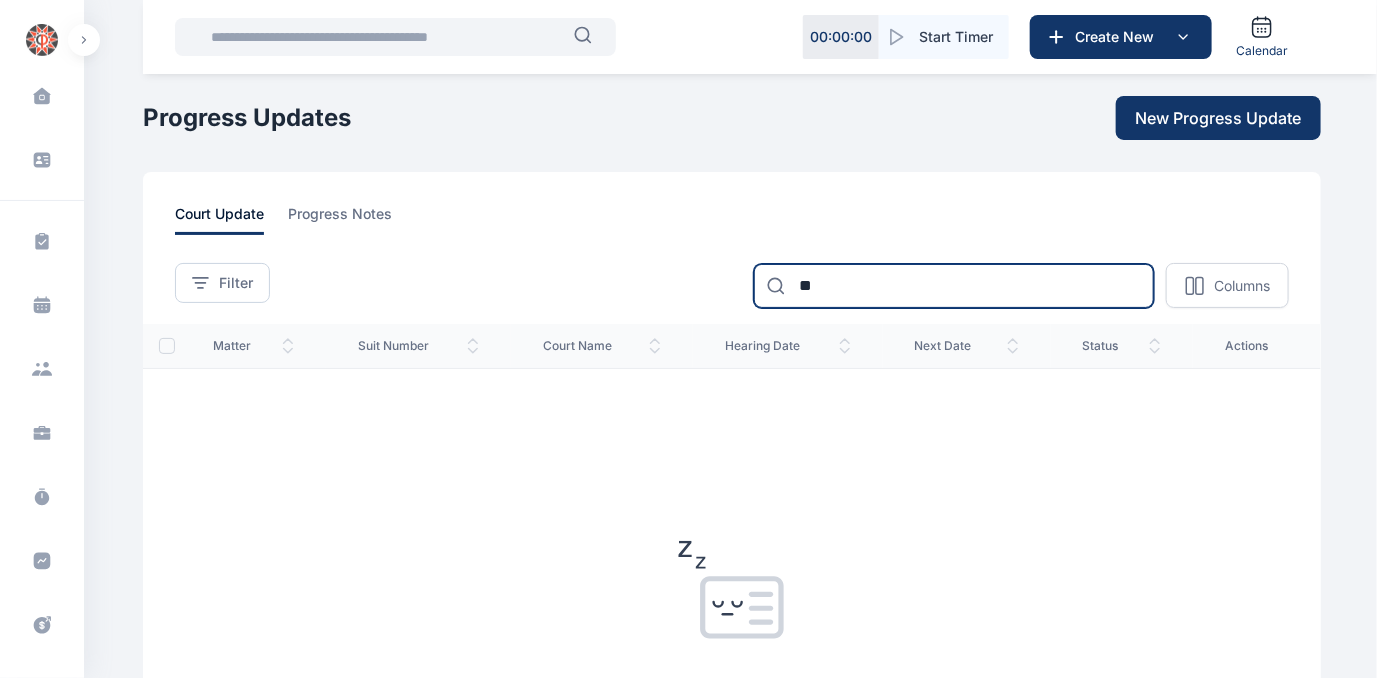type on "*" 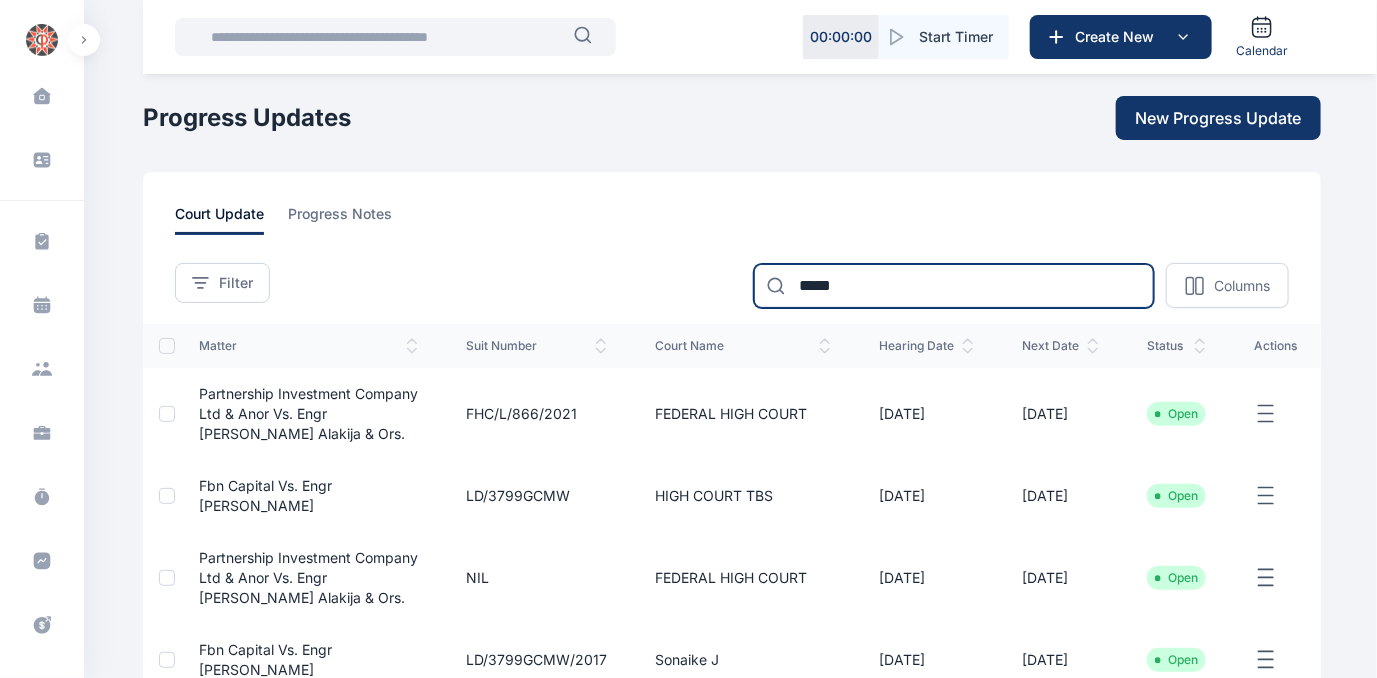 click on "*****" at bounding box center (954, 286) 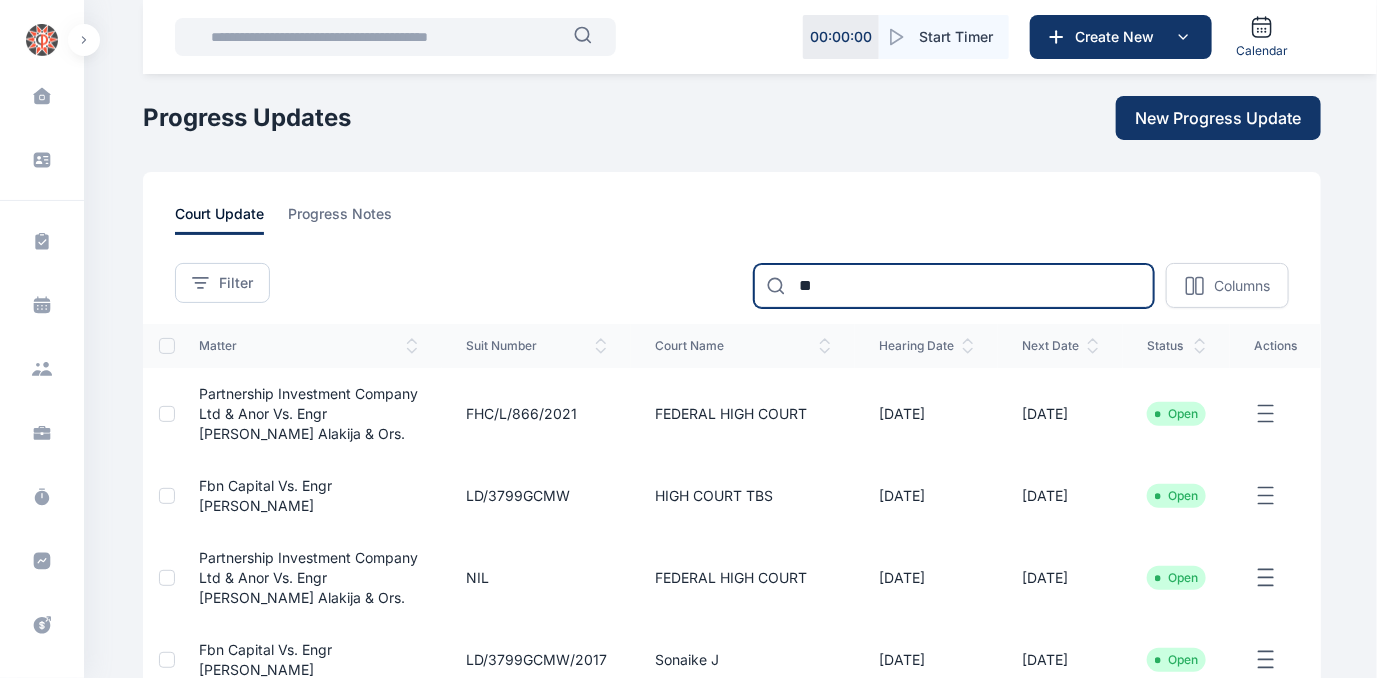 type on "*" 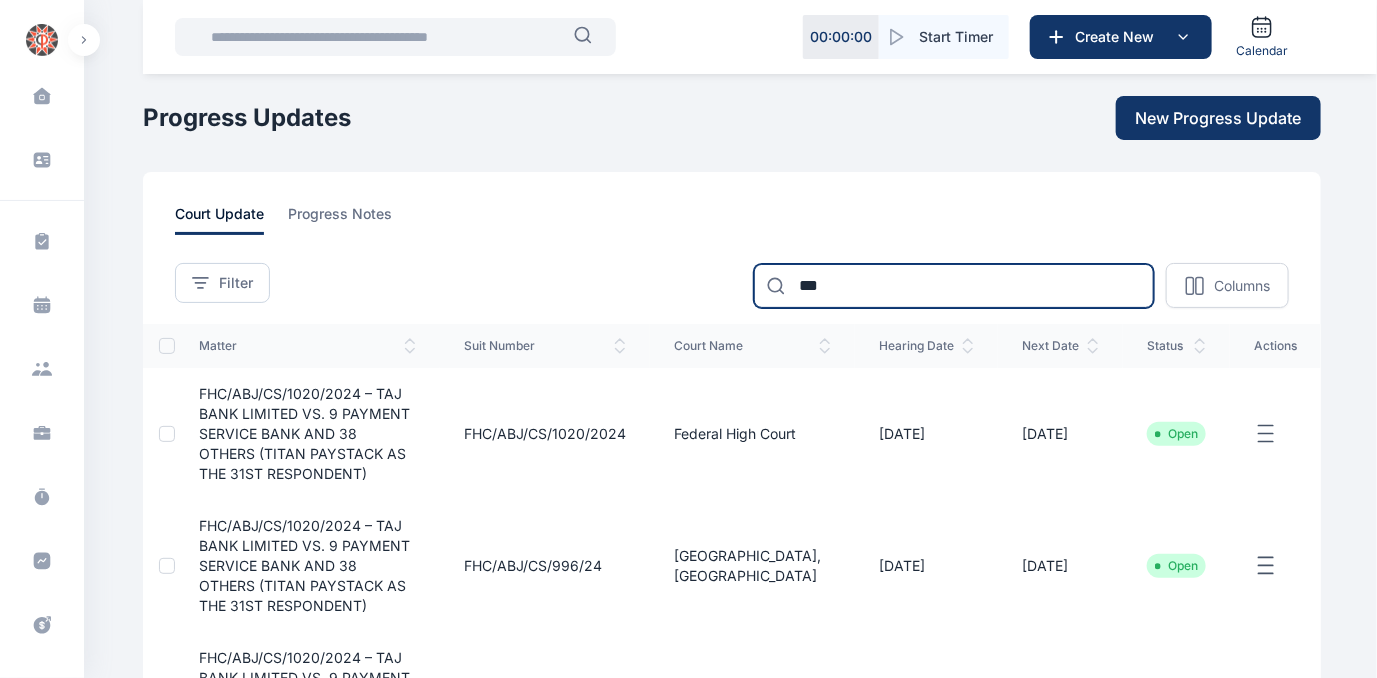 click on "***" at bounding box center [954, 286] 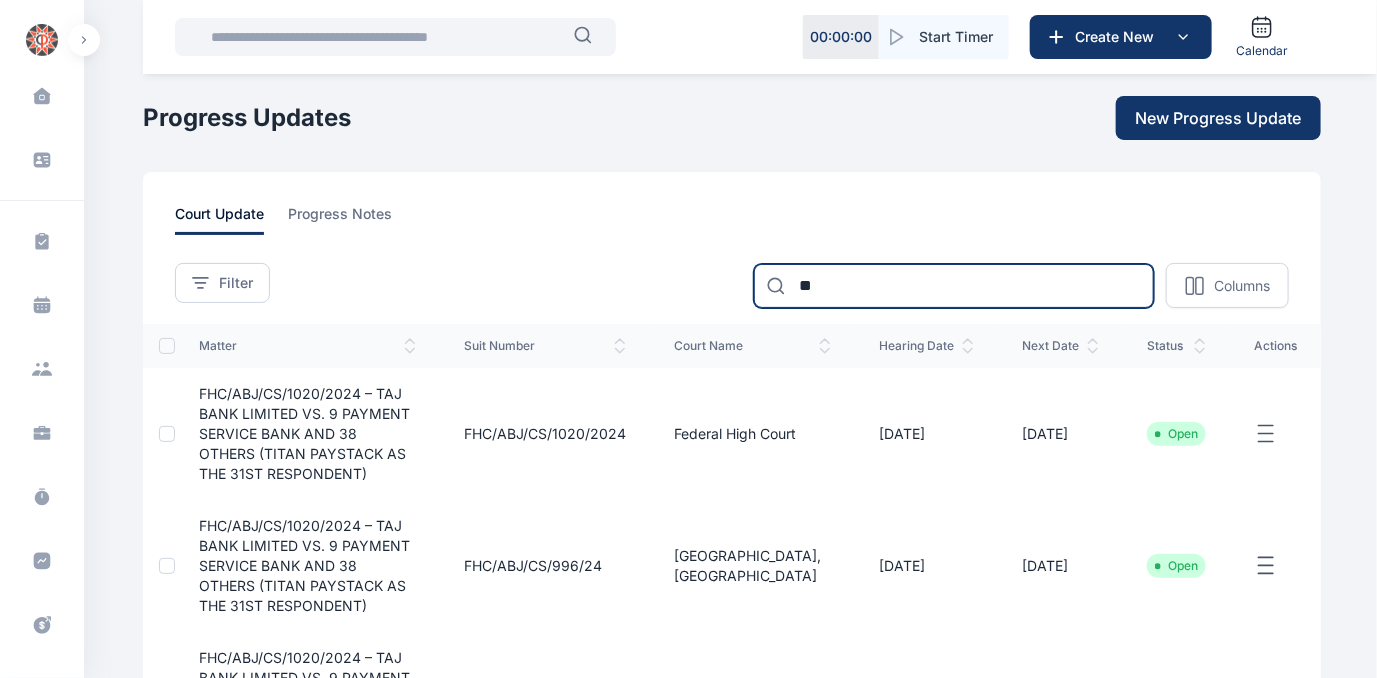 type on "*" 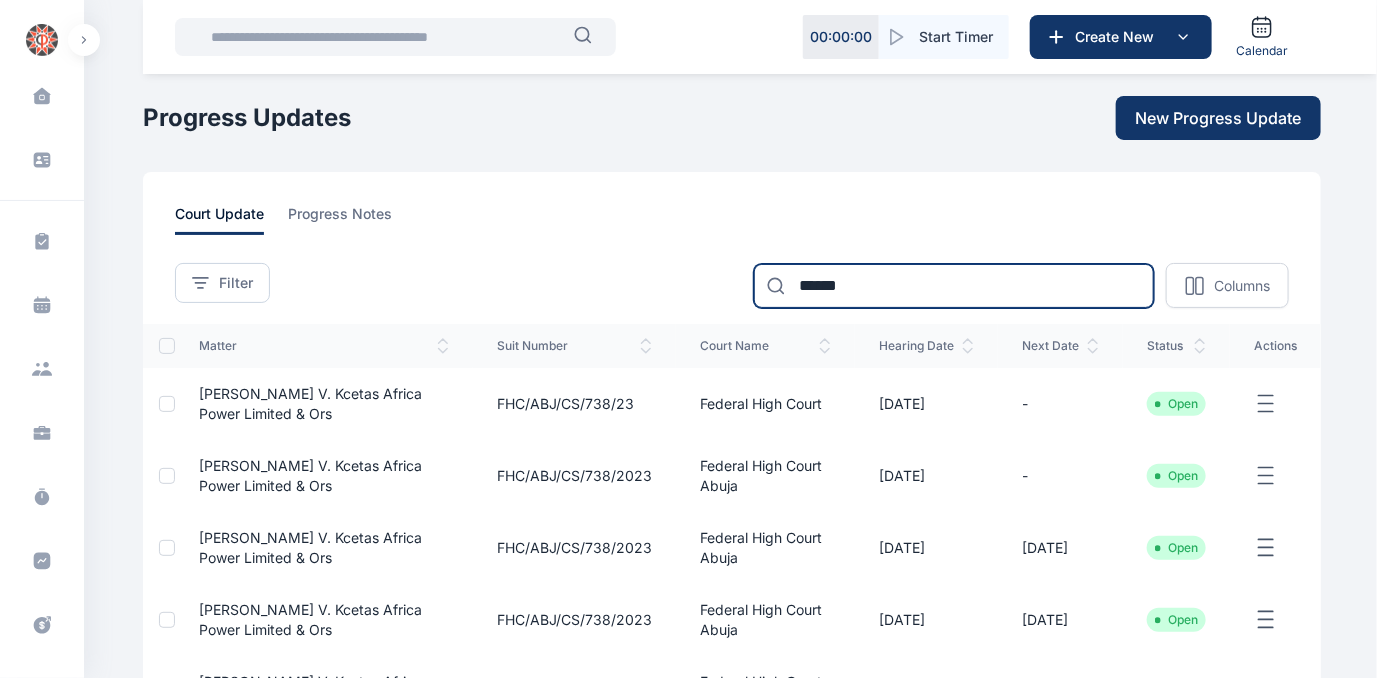 click on "******" at bounding box center [954, 286] 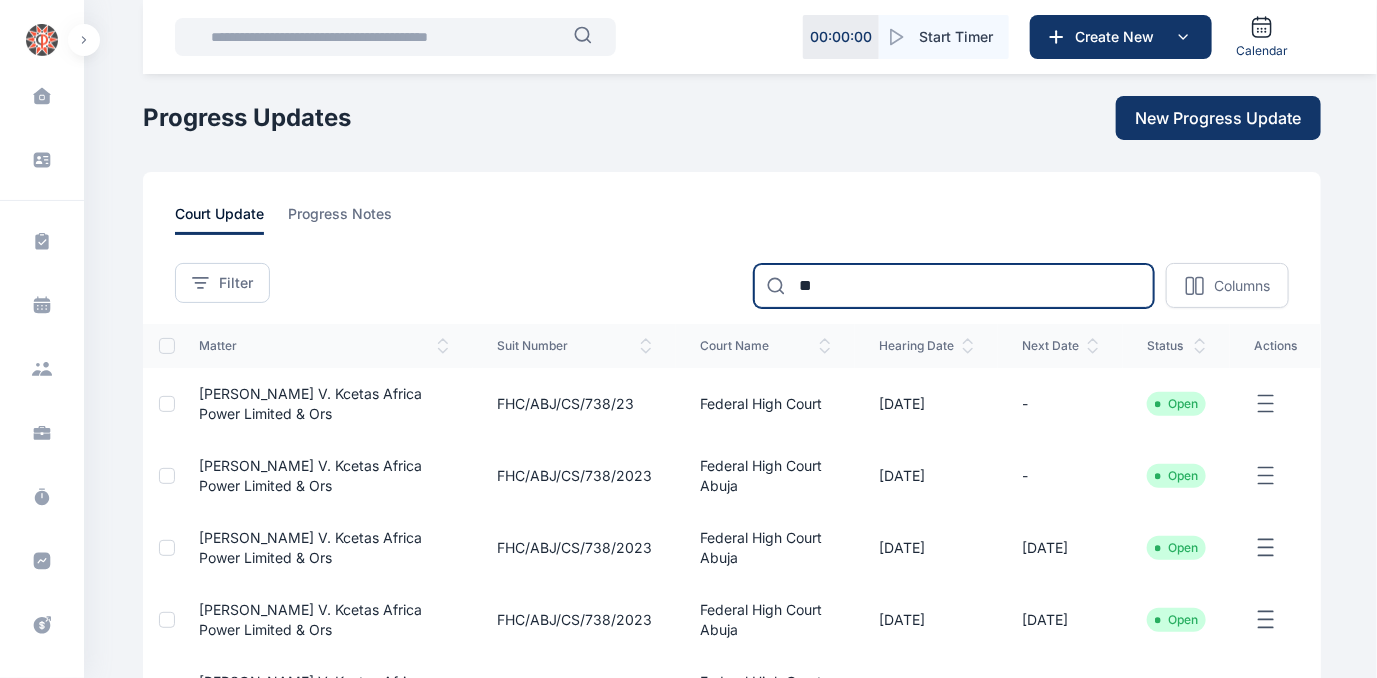 type on "*" 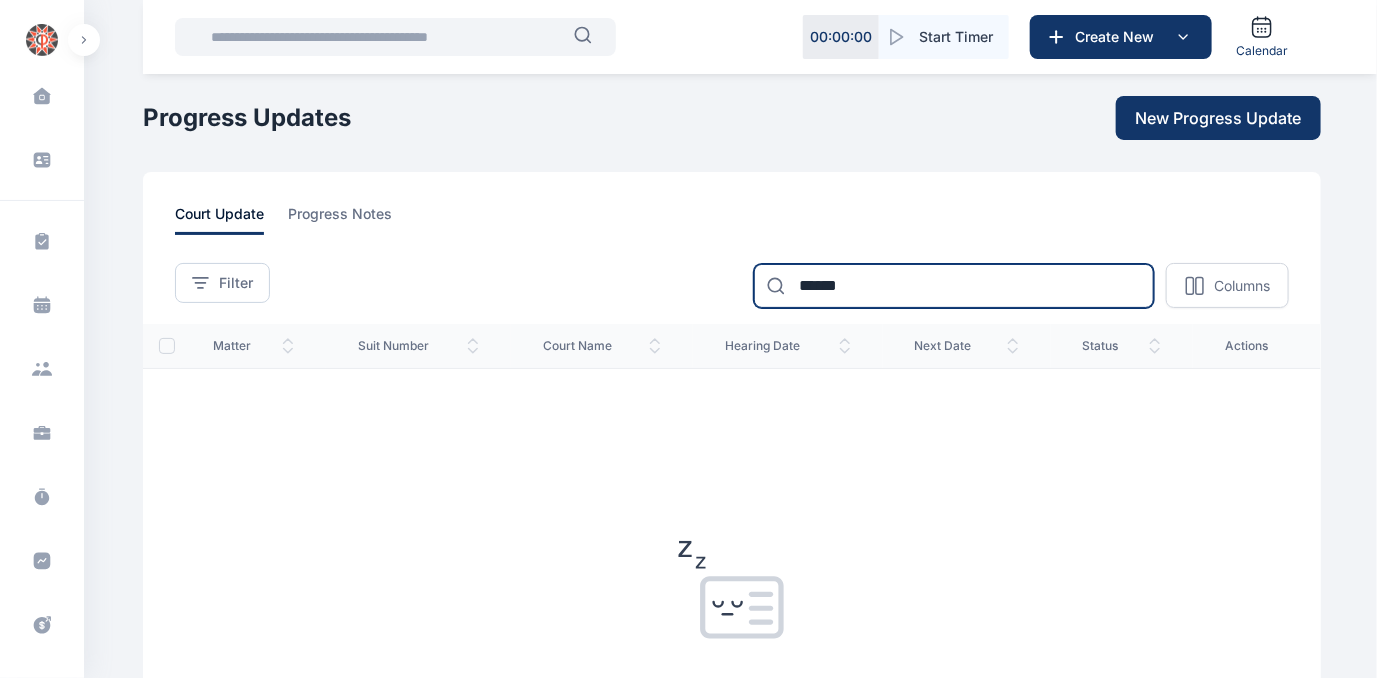 click on "******" at bounding box center [954, 286] 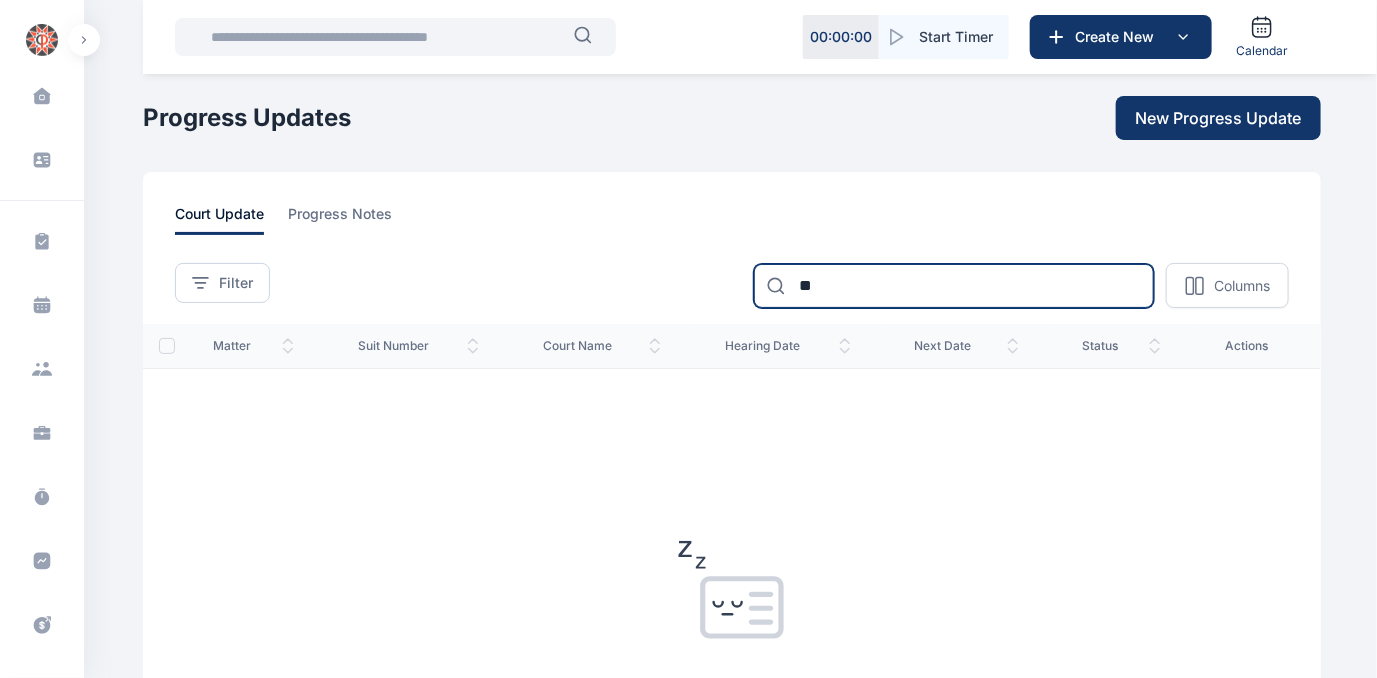type on "*" 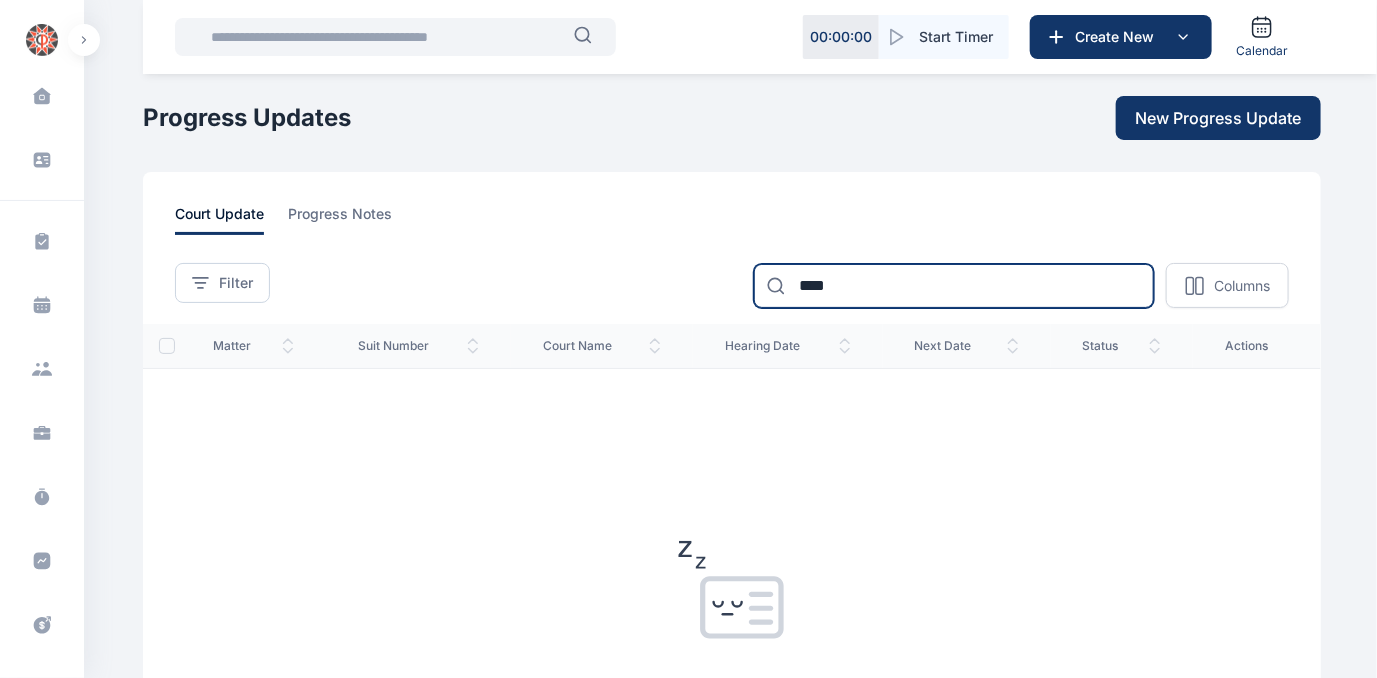 click on "****" at bounding box center (954, 286) 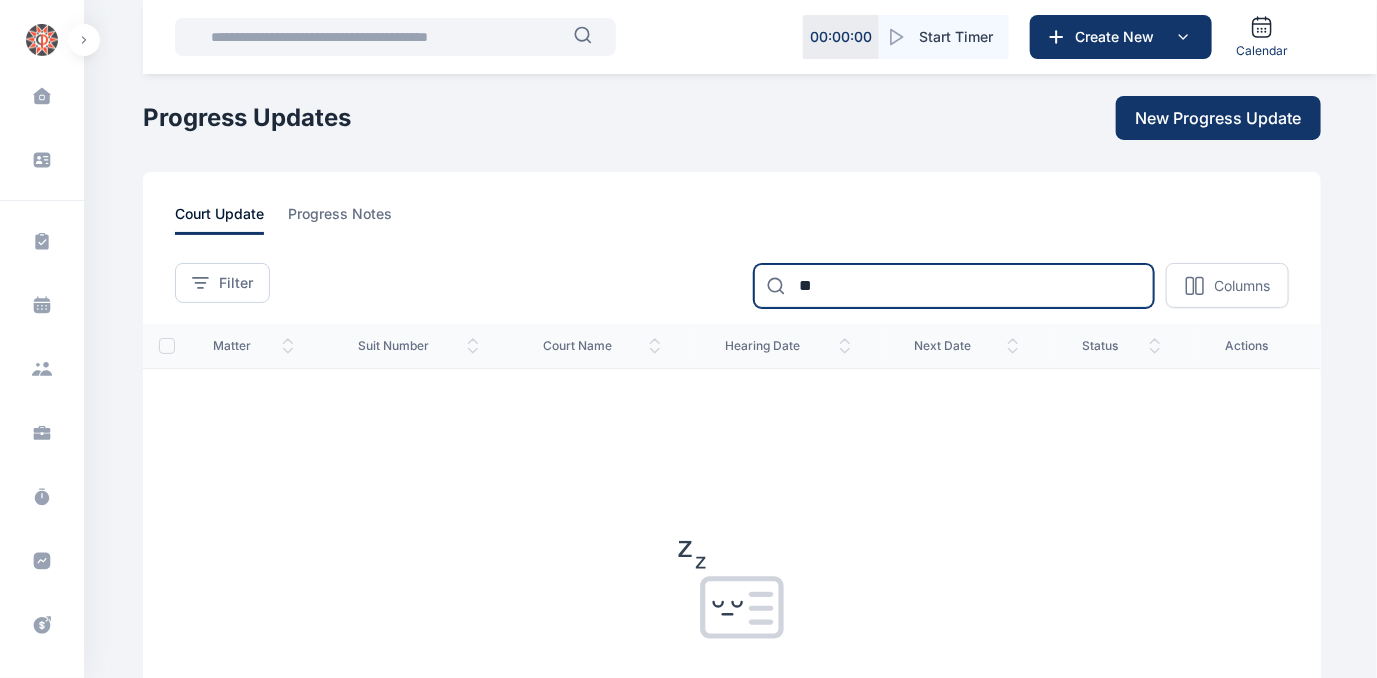 type on "*" 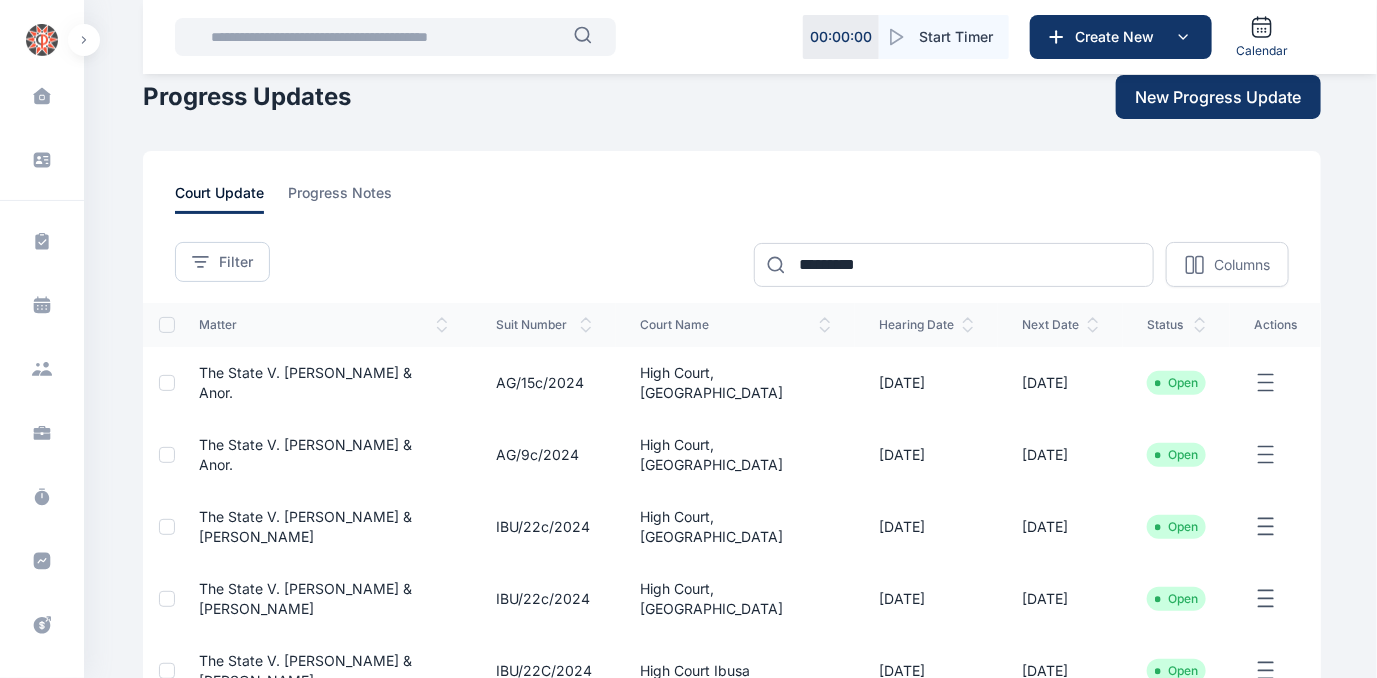 scroll, scrollTop: 19, scrollLeft: 0, axis: vertical 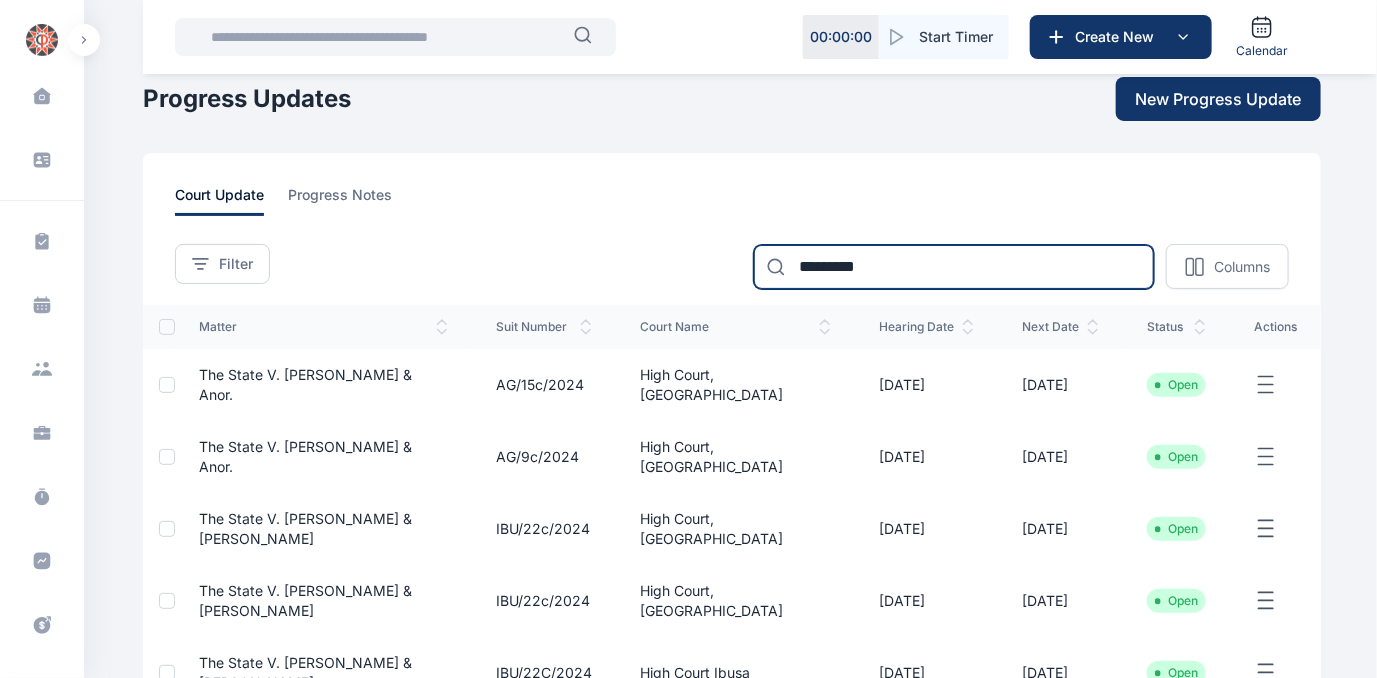 click on "*********" at bounding box center [954, 267] 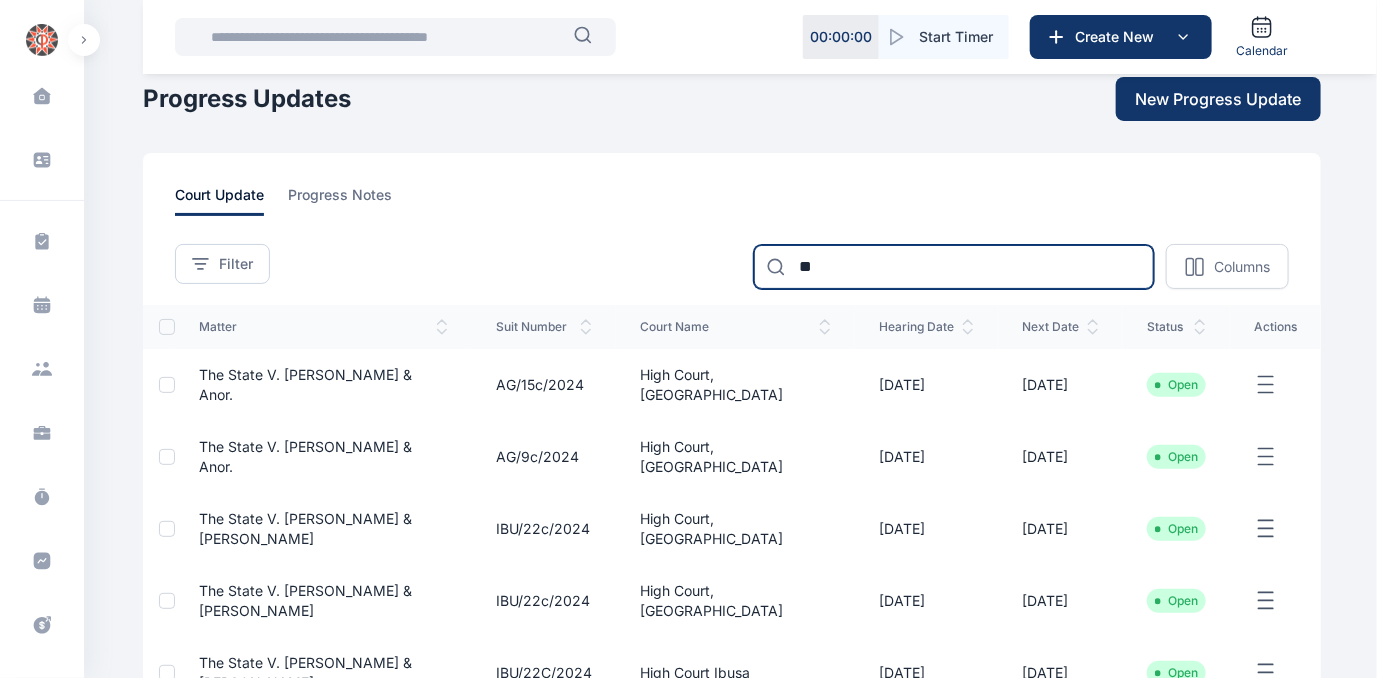 type on "*" 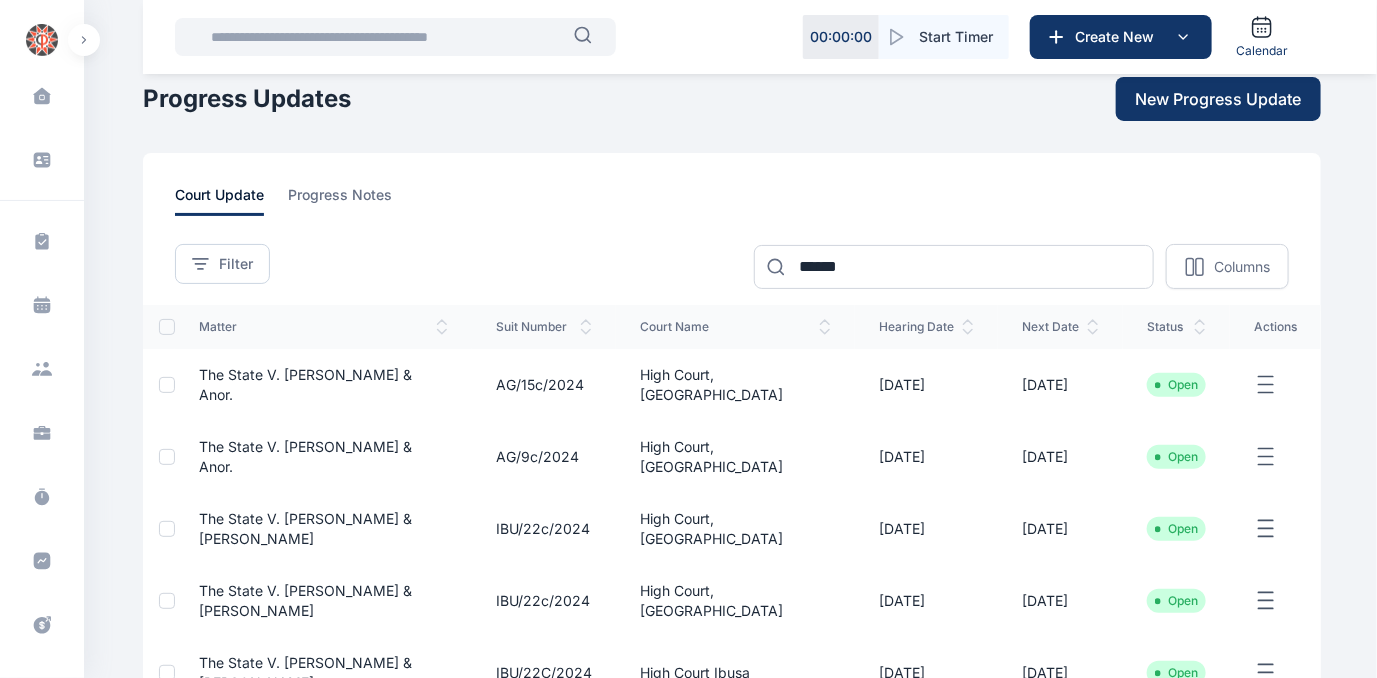 scroll, scrollTop: 0, scrollLeft: 0, axis: both 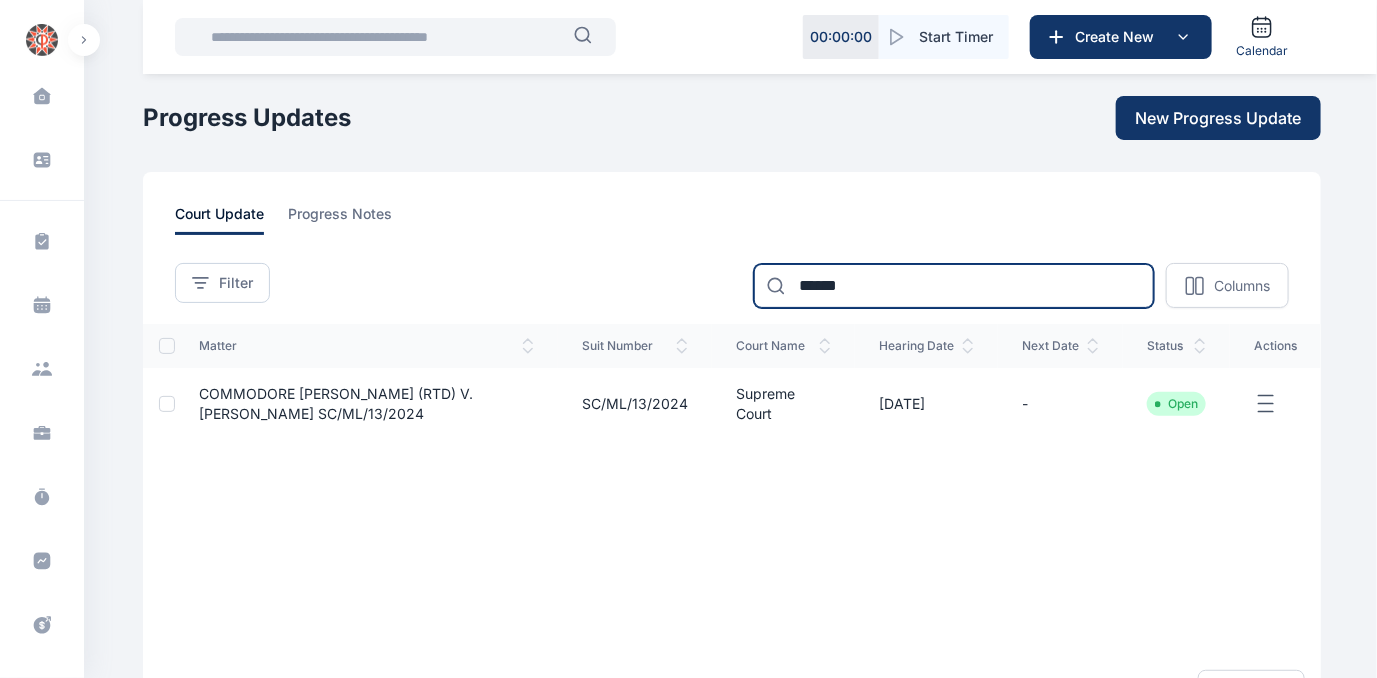click on "******" at bounding box center (954, 286) 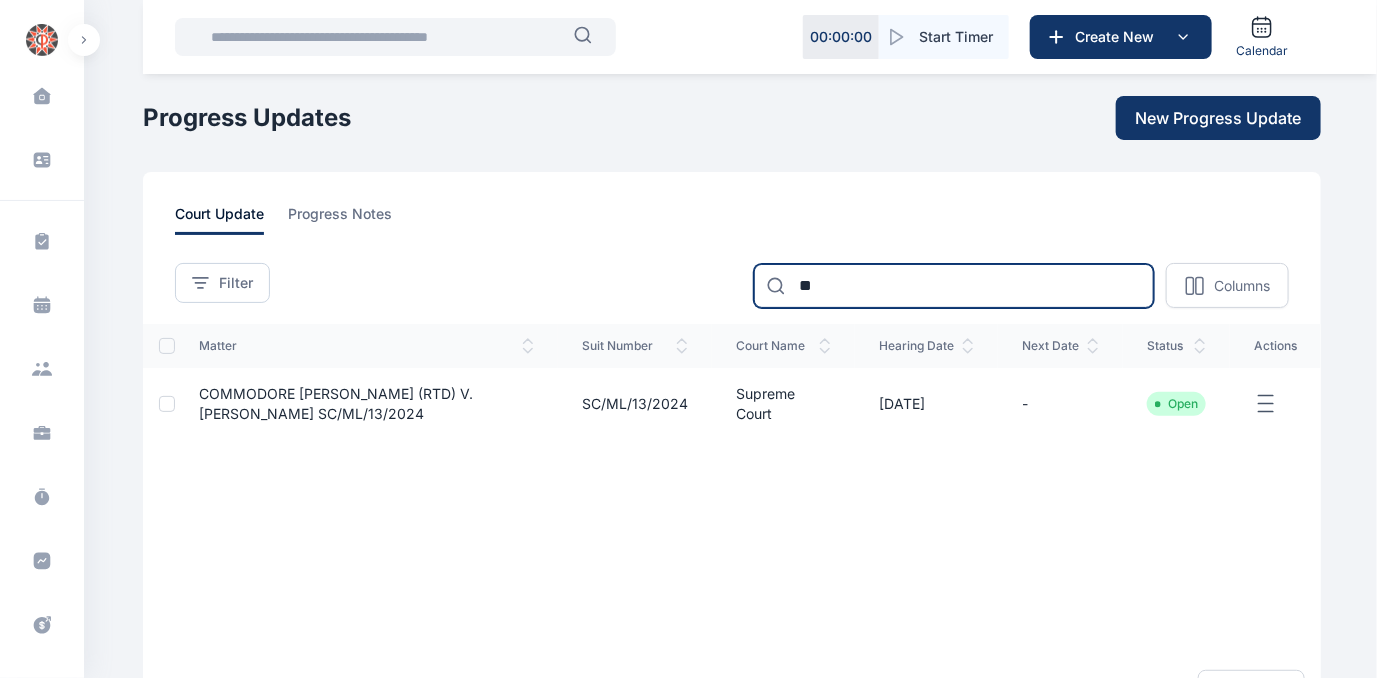 type on "*" 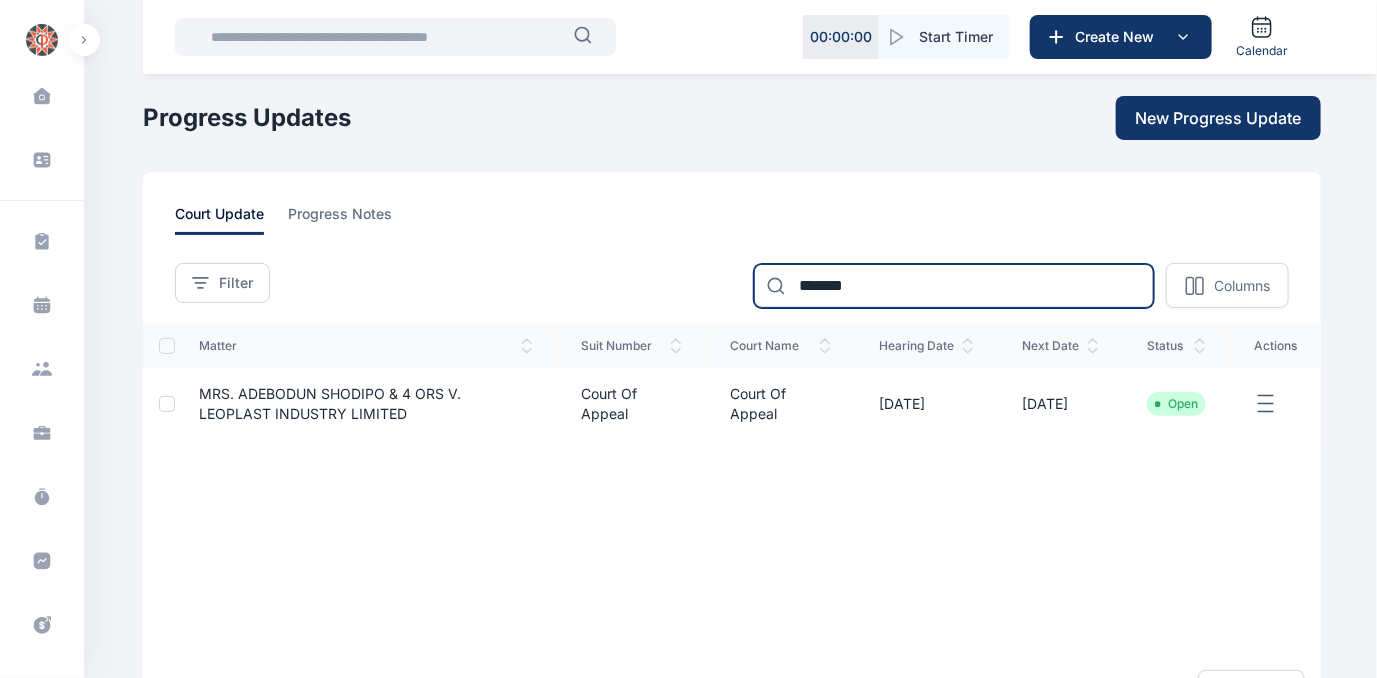 click on "*******" at bounding box center [954, 286] 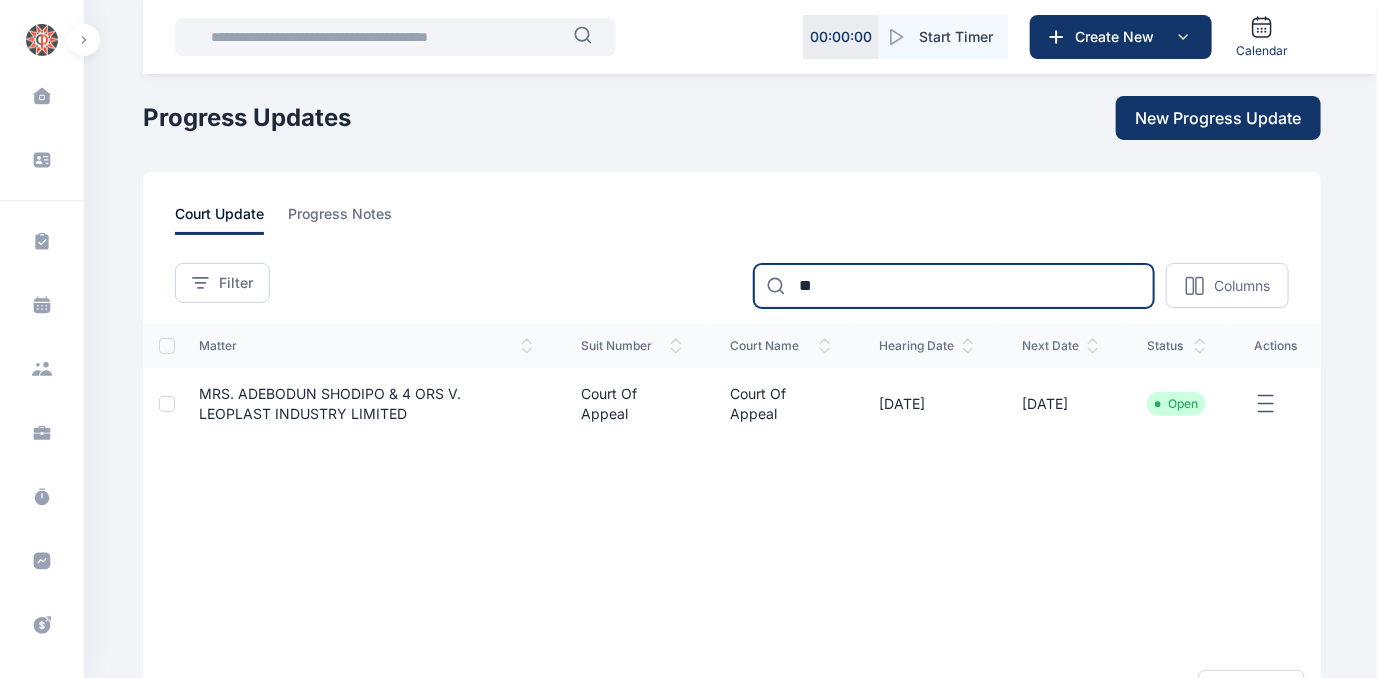 type on "*" 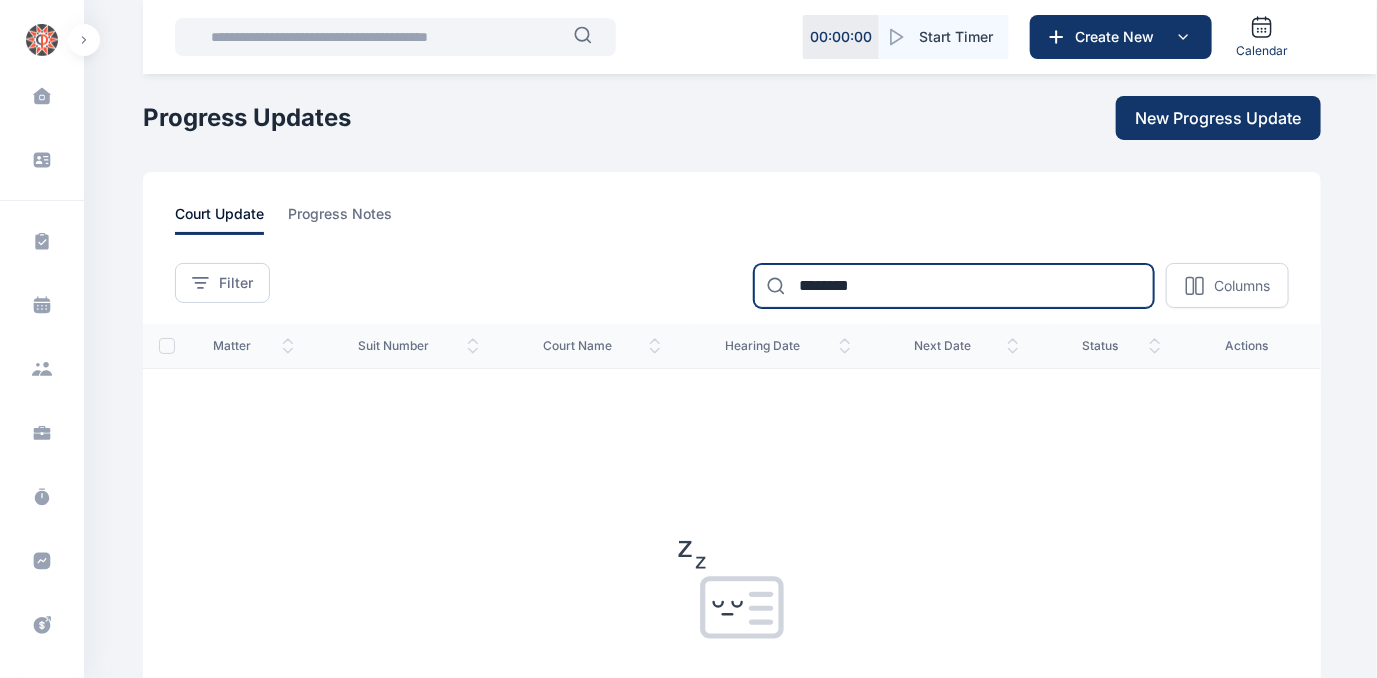 click on "********" at bounding box center [954, 286] 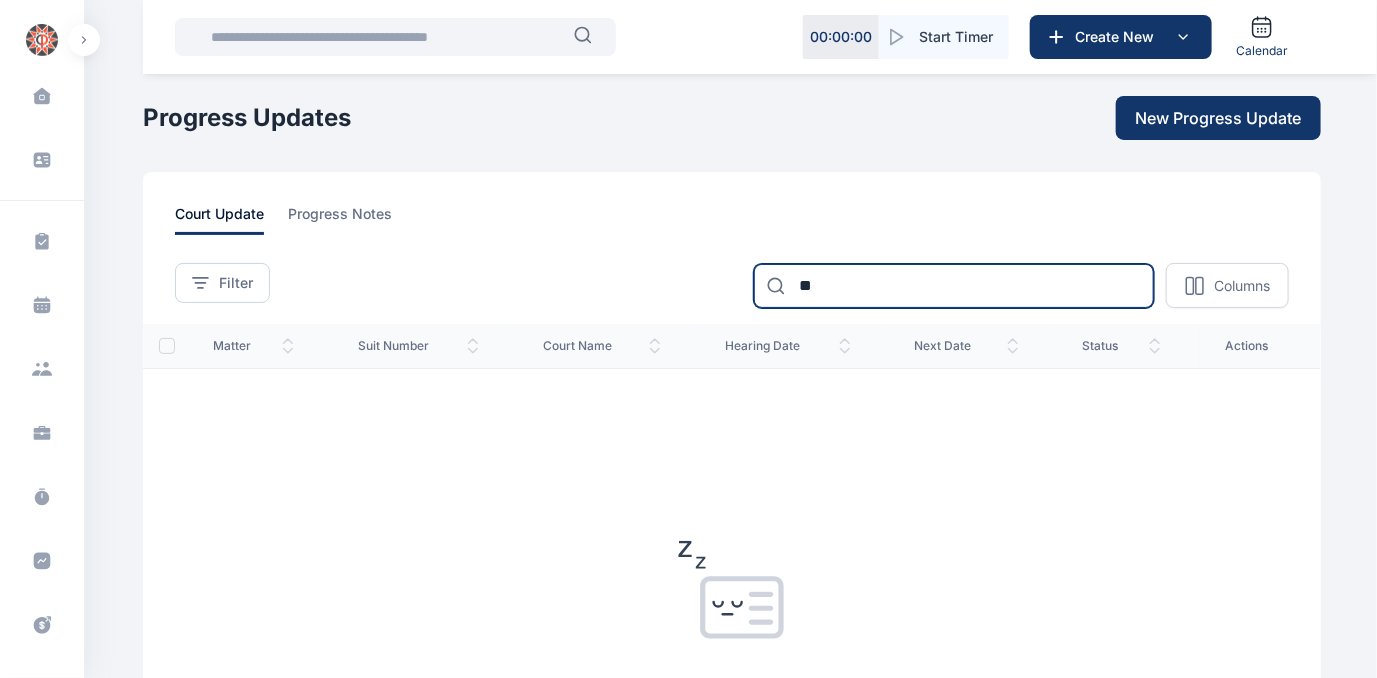 type on "*" 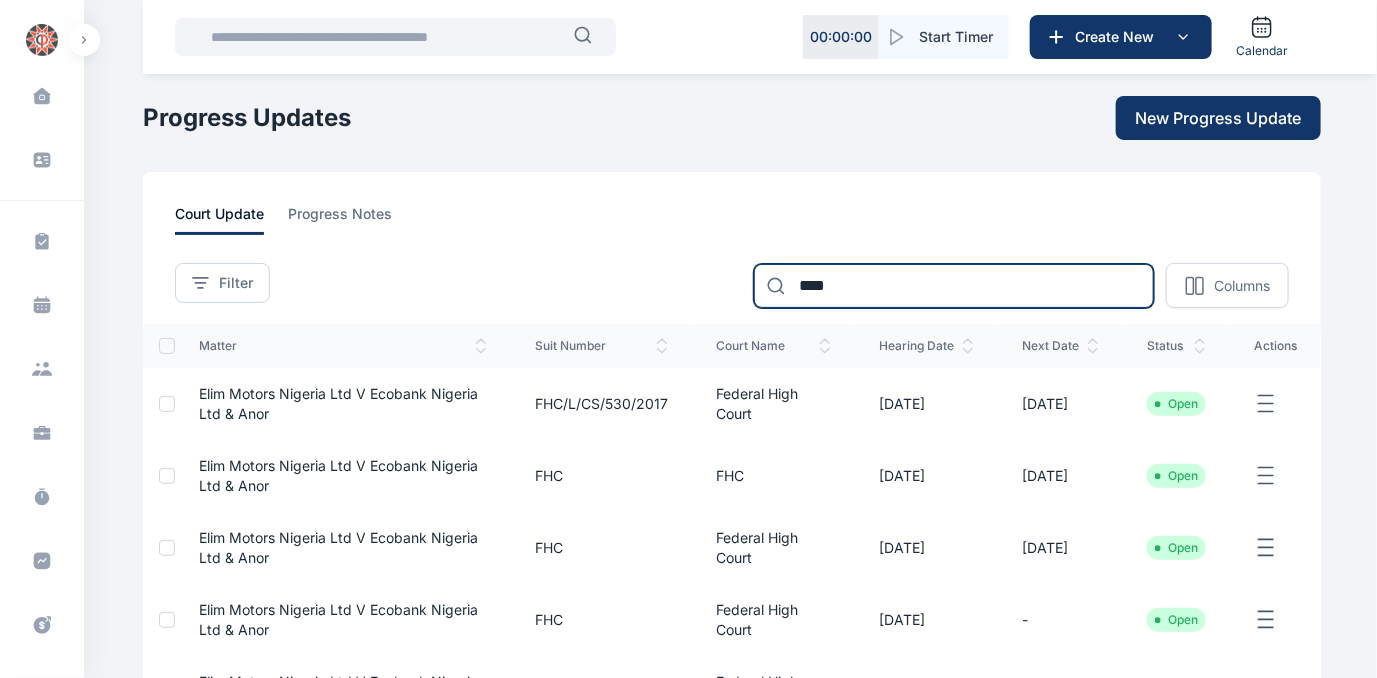 click on "****" at bounding box center (954, 286) 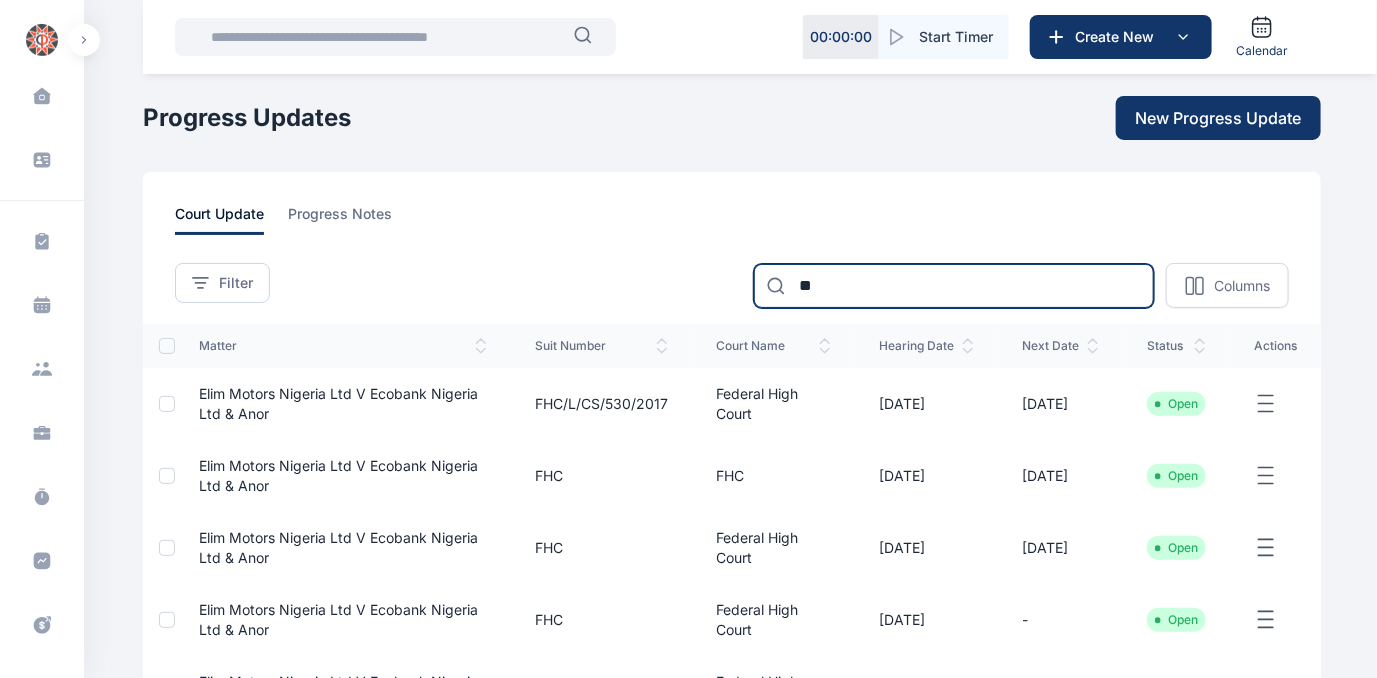 type on "*" 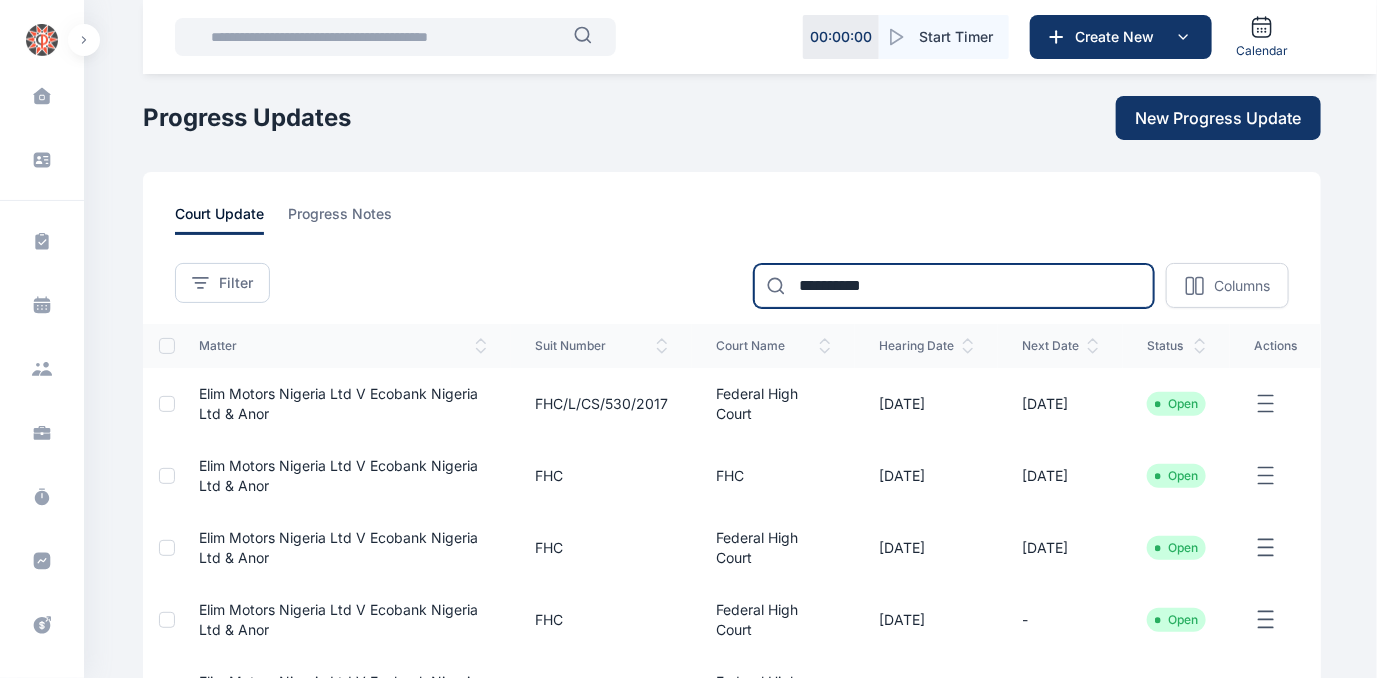 type on "**********" 